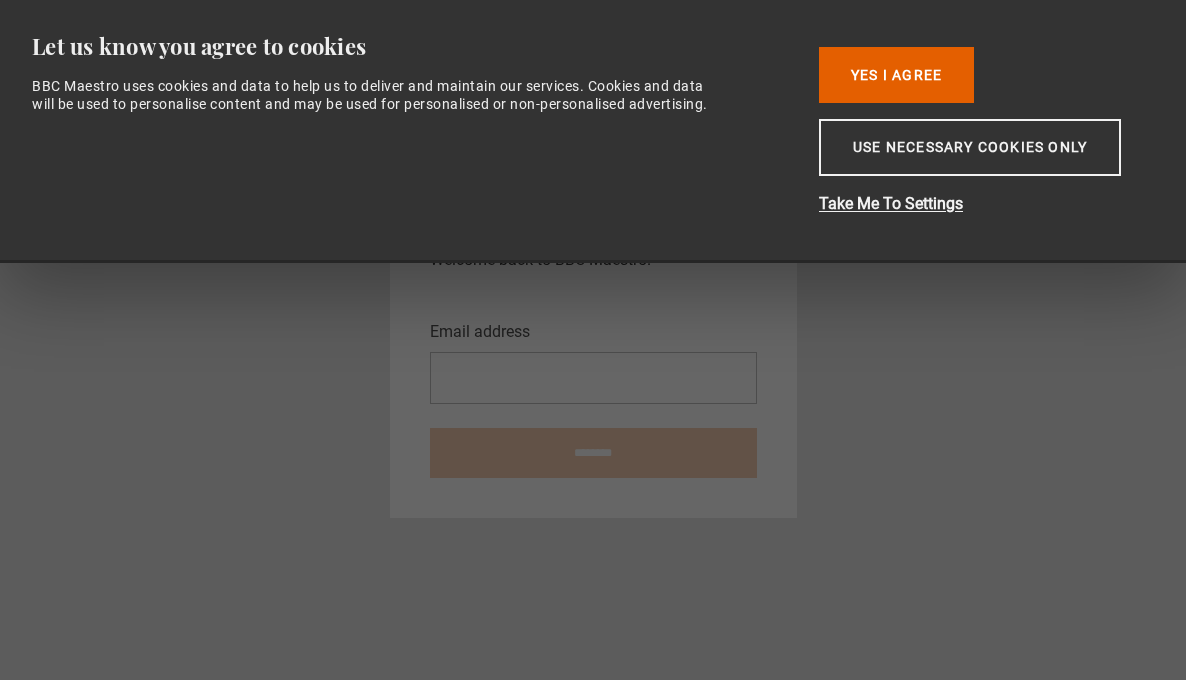 scroll, scrollTop: 0, scrollLeft: 0, axis: both 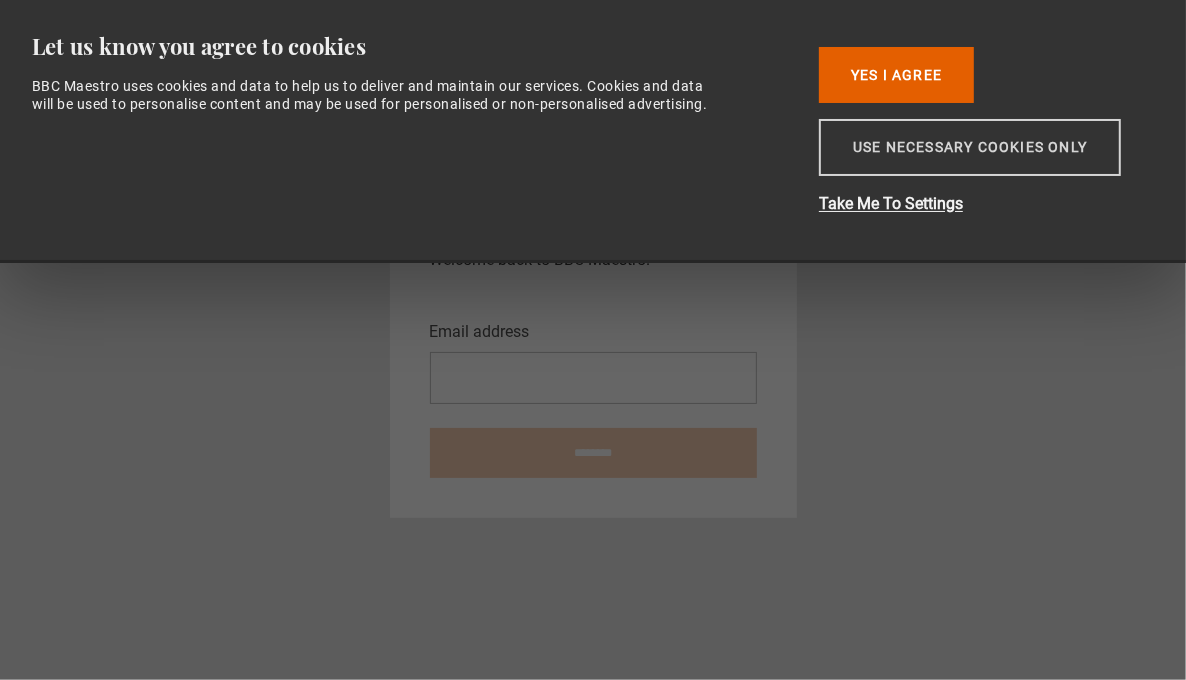 click on "Use necessary cookies only" at bounding box center [970, 147] 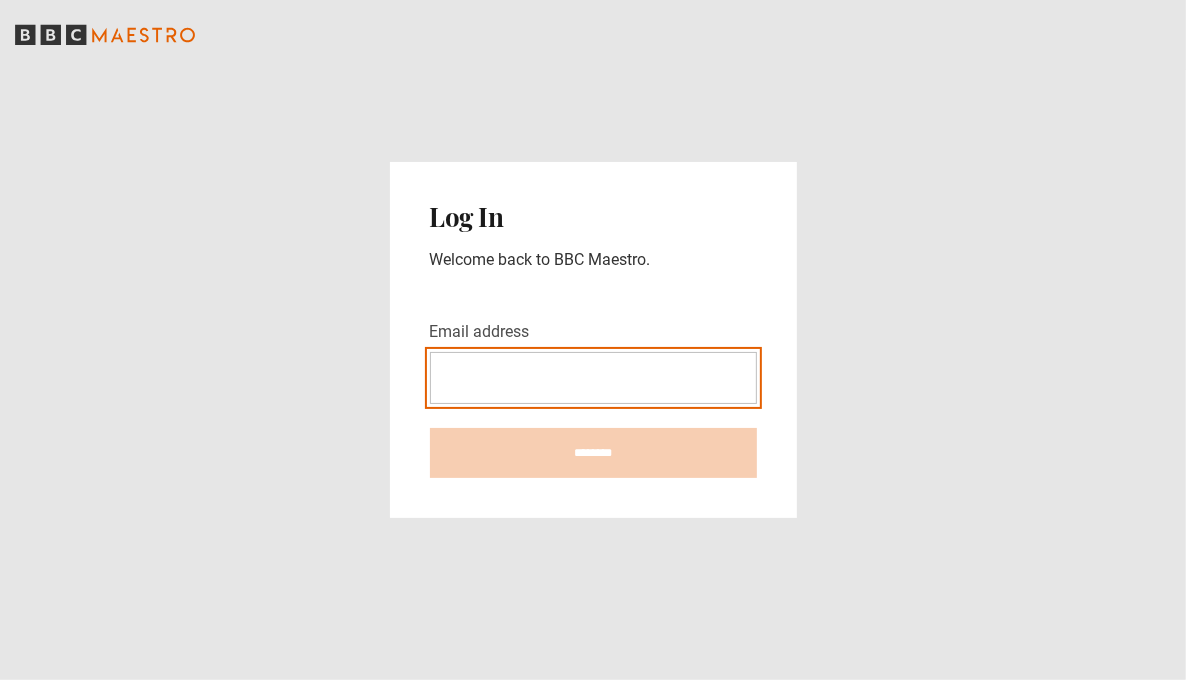 click on "Email address" at bounding box center (593, 378) 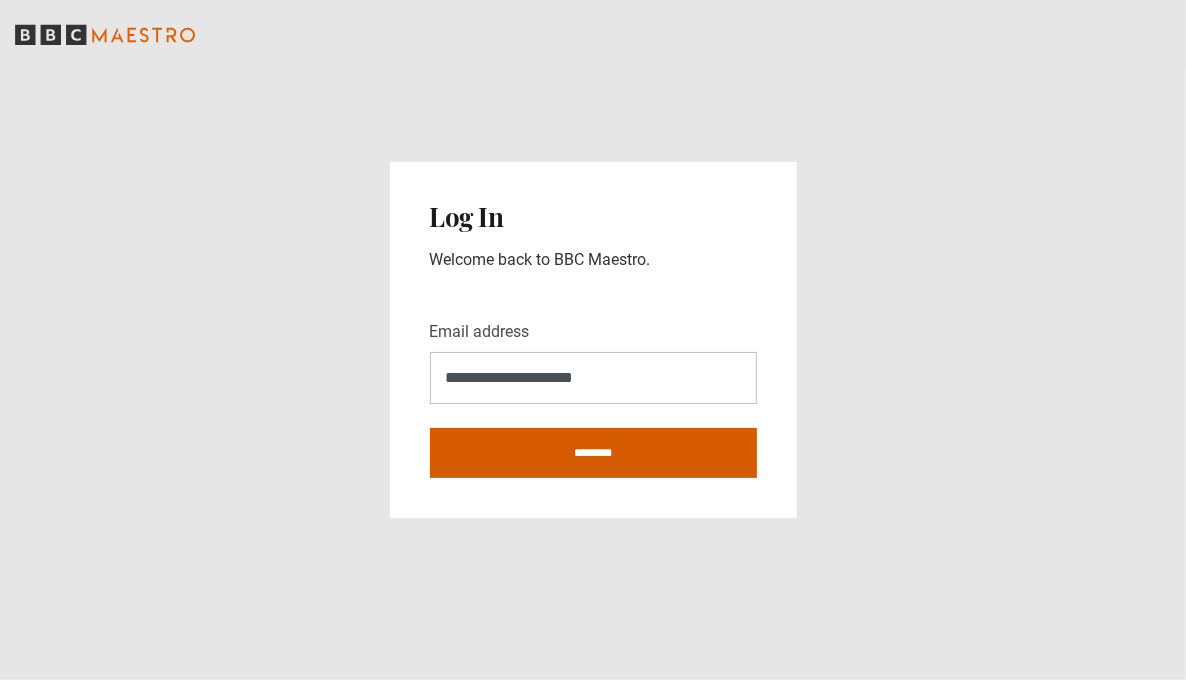 click on "********" at bounding box center [593, 453] 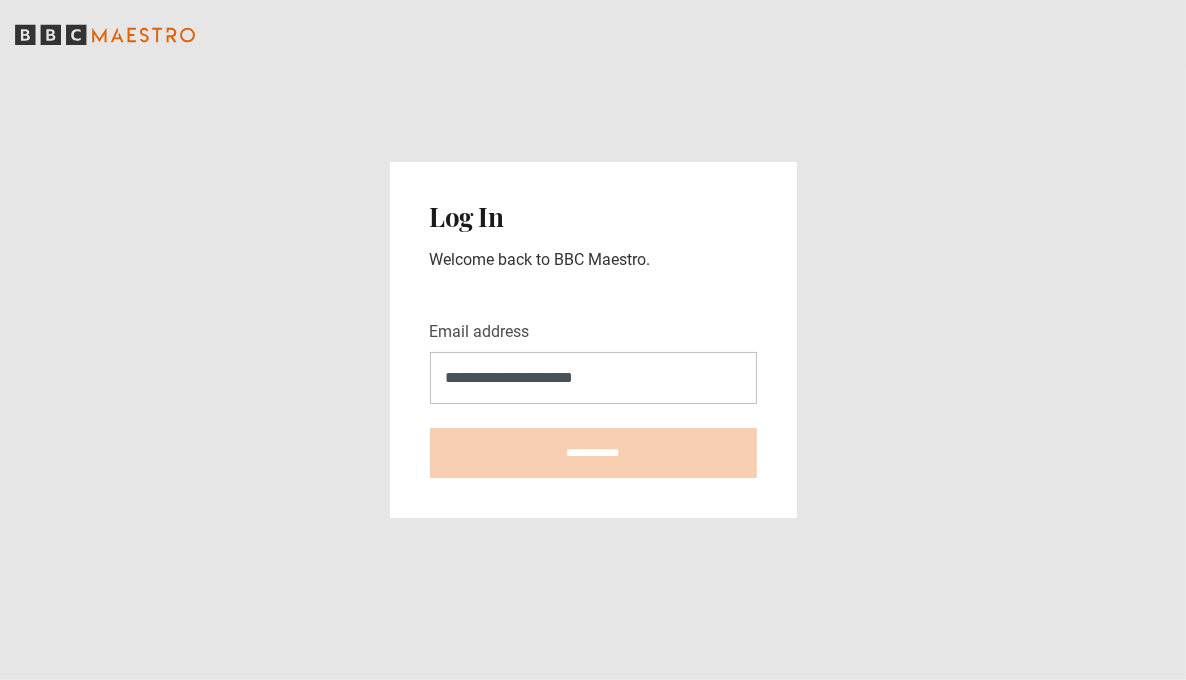 type on "**********" 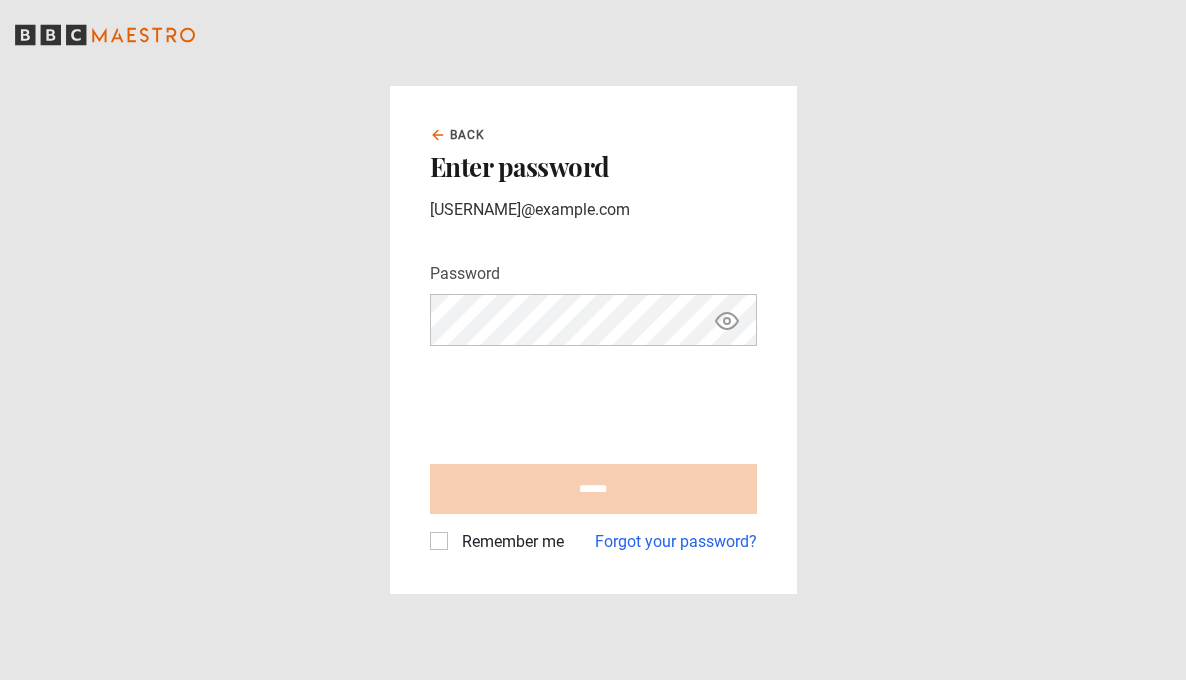 scroll, scrollTop: 0, scrollLeft: 0, axis: both 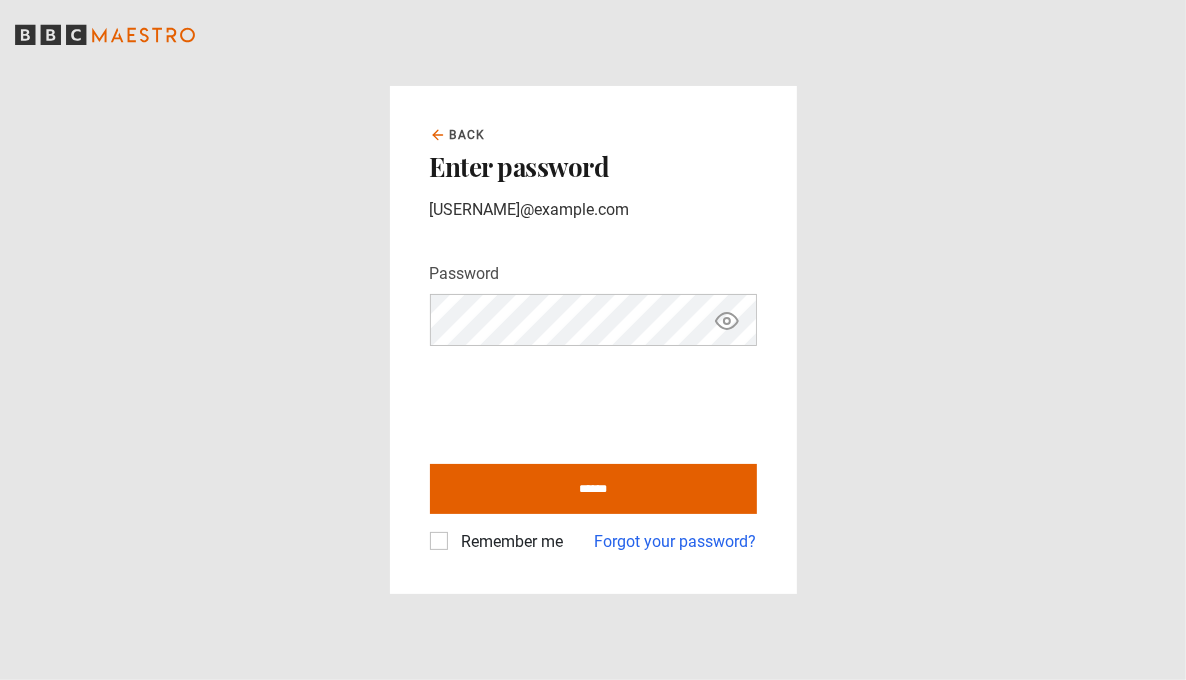 click on "Remember me" at bounding box center (509, 542) 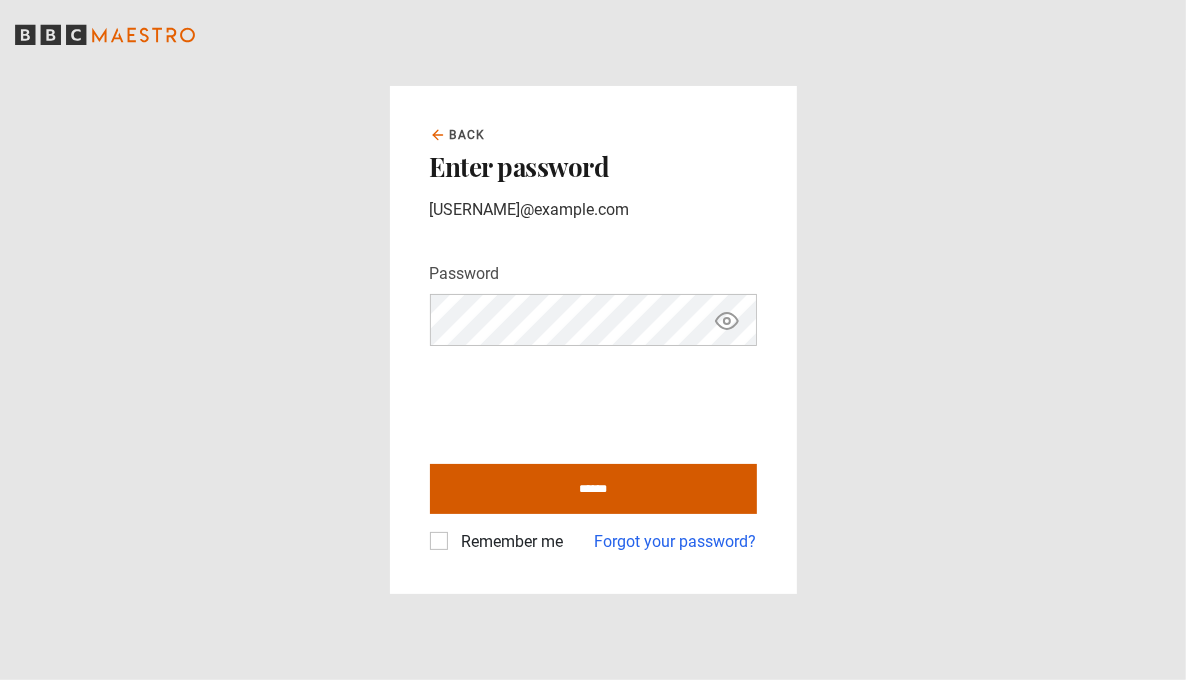 click on "******" at bounding box center [593, 489] 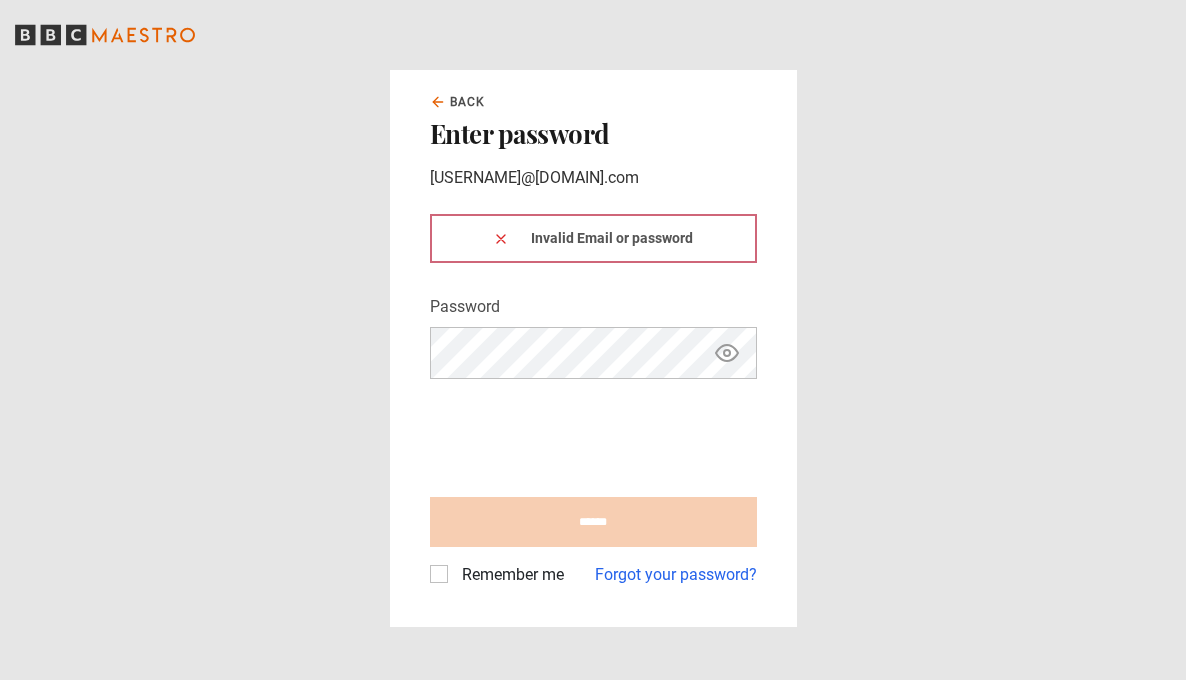 scroll, scrollTop: 0, scrollLeft: 0, axis: both 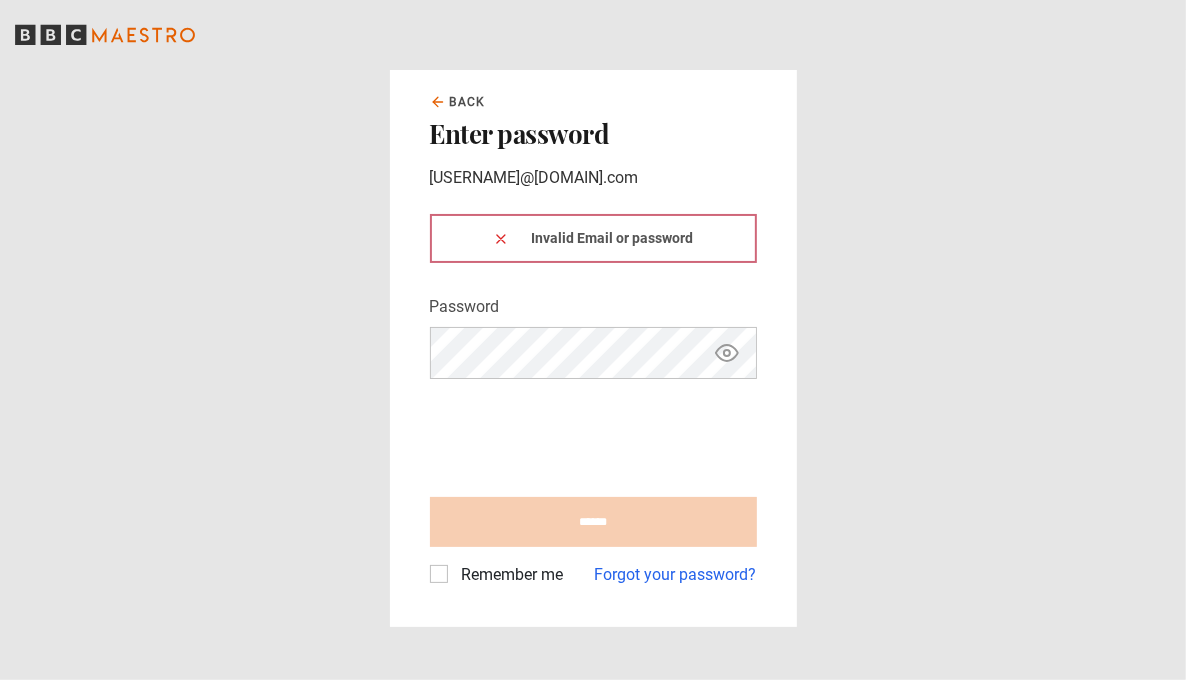click at bounding box center [727, 353] 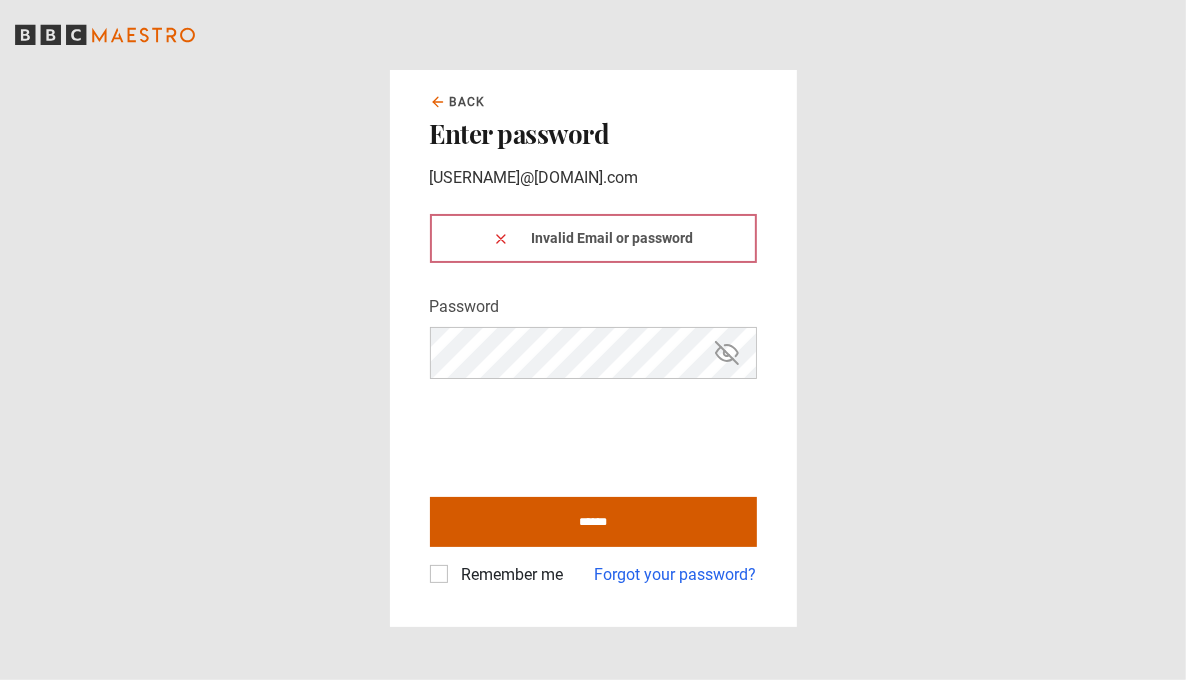 click on "******" at bounding box center (593, 522) 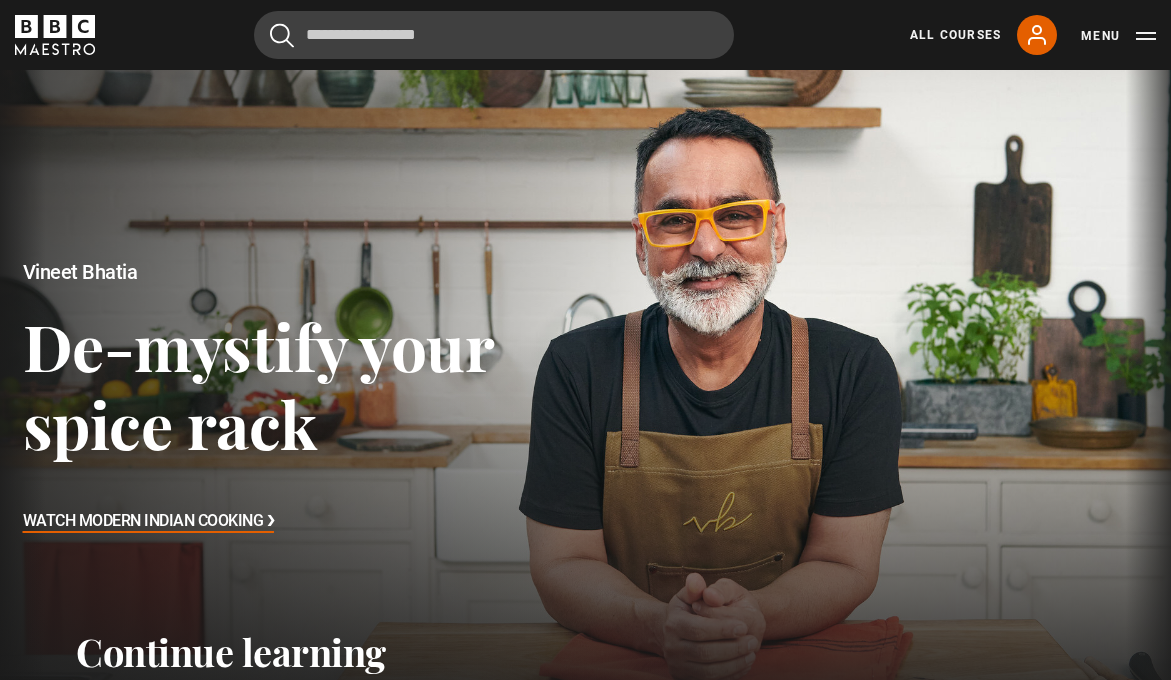 scroll, scrollTop: 0, scrollLeft: 0, axis: both 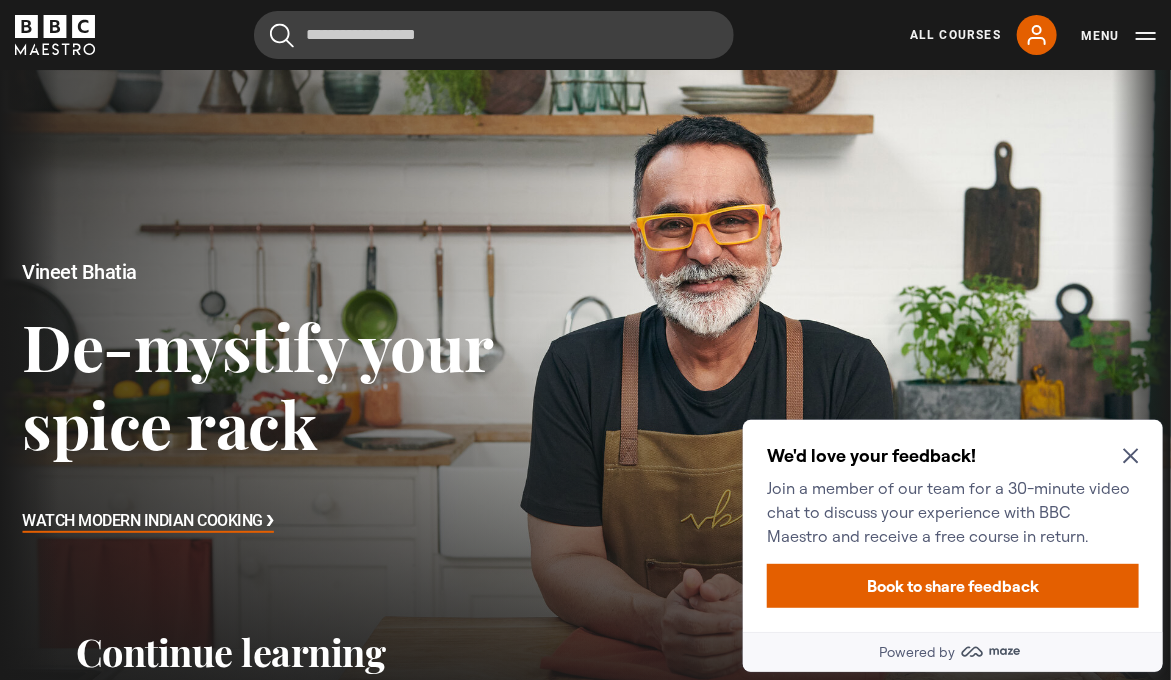 click 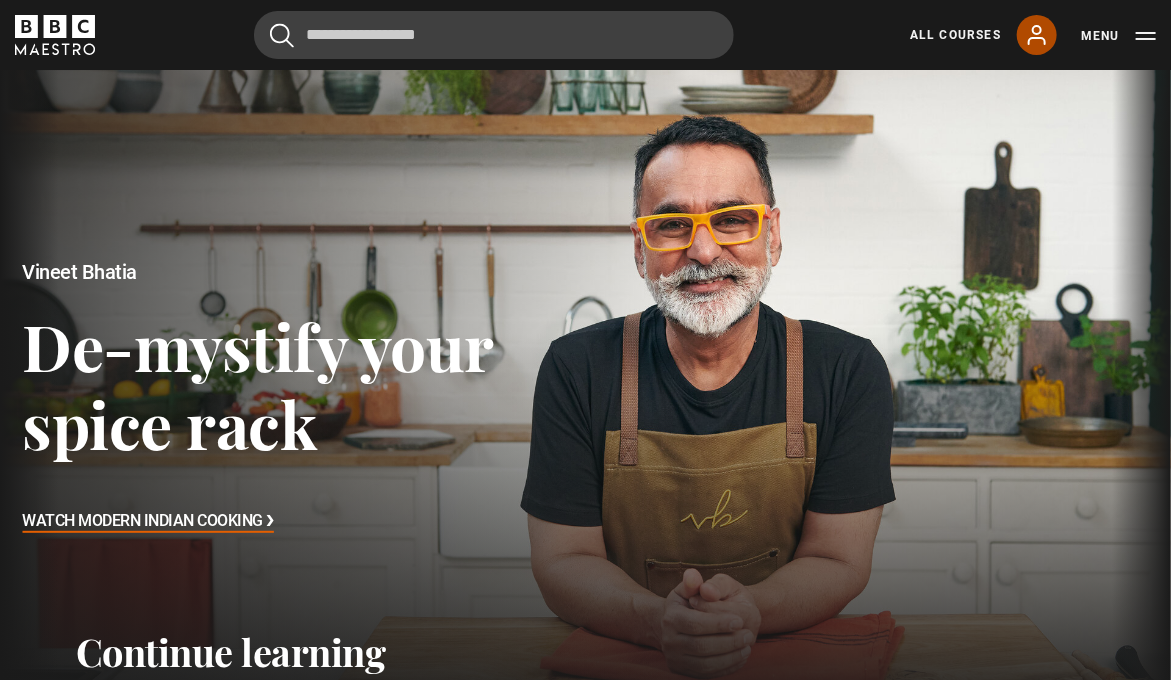 click 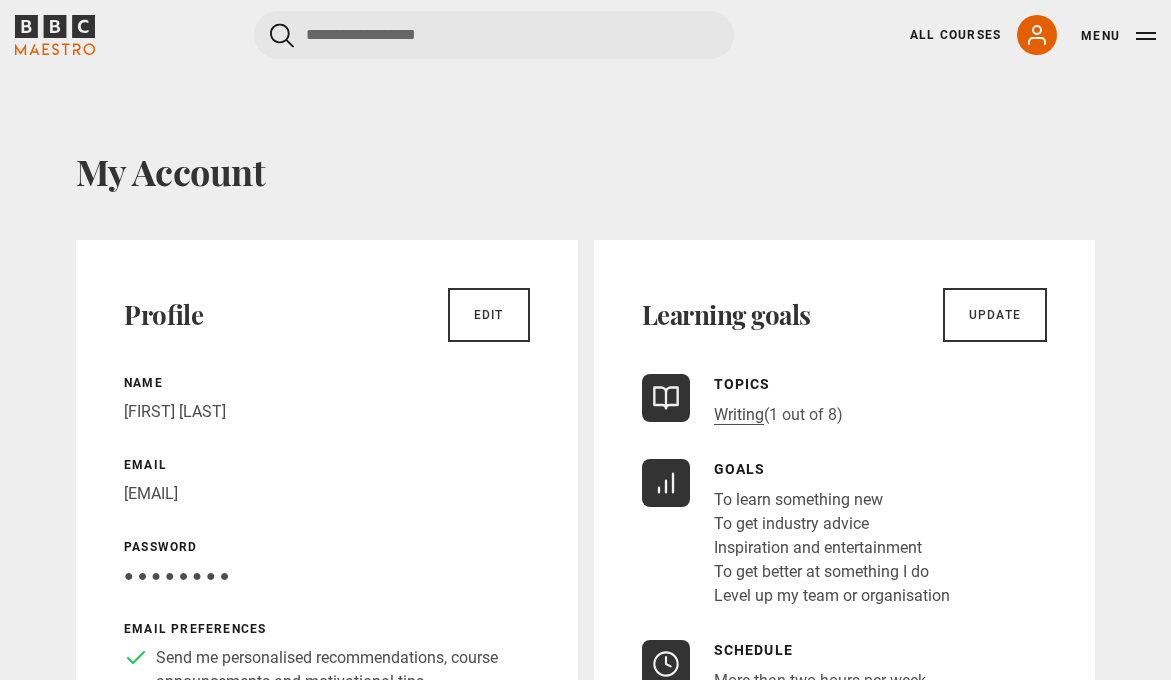 scroll, scrollTop: 0, scrollLeft: 0, axis: both 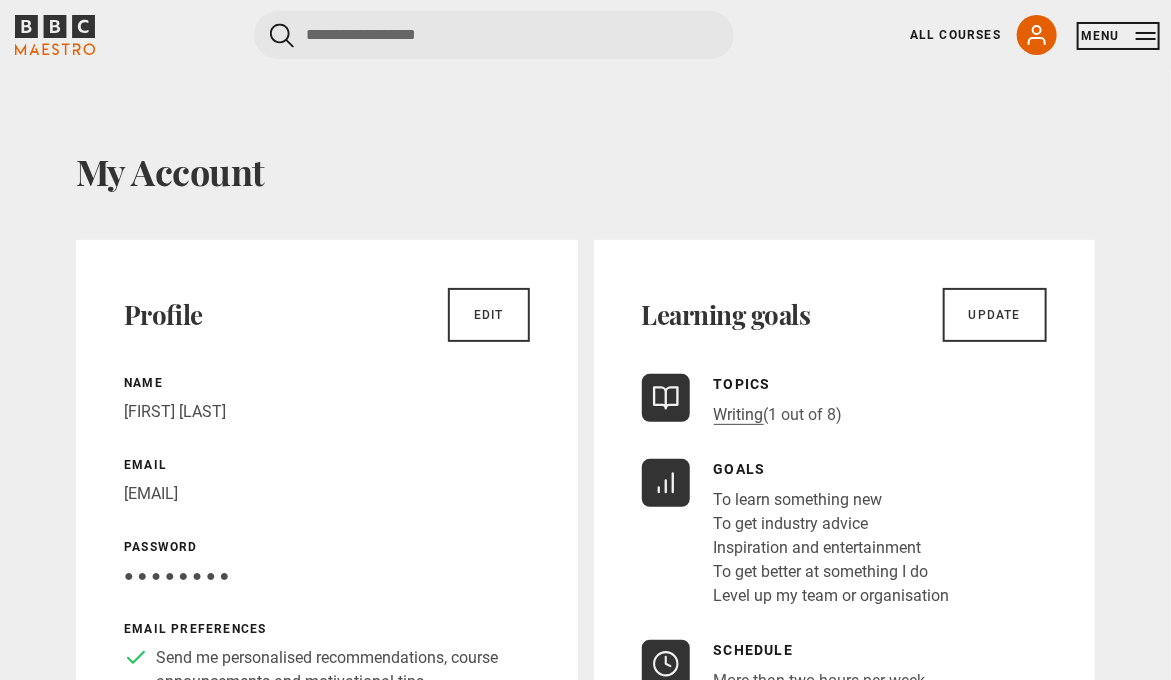 click on "Menu" at bounding box center [1118, 36] 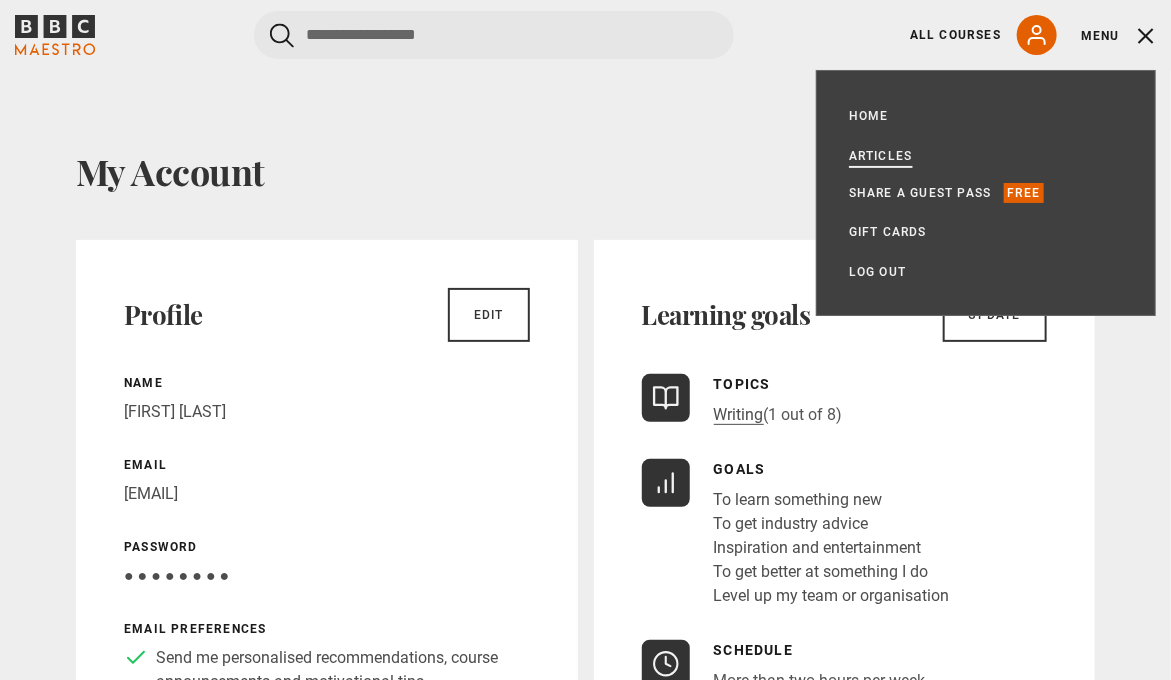 click on "Articles" at bounding box center (881, 156) 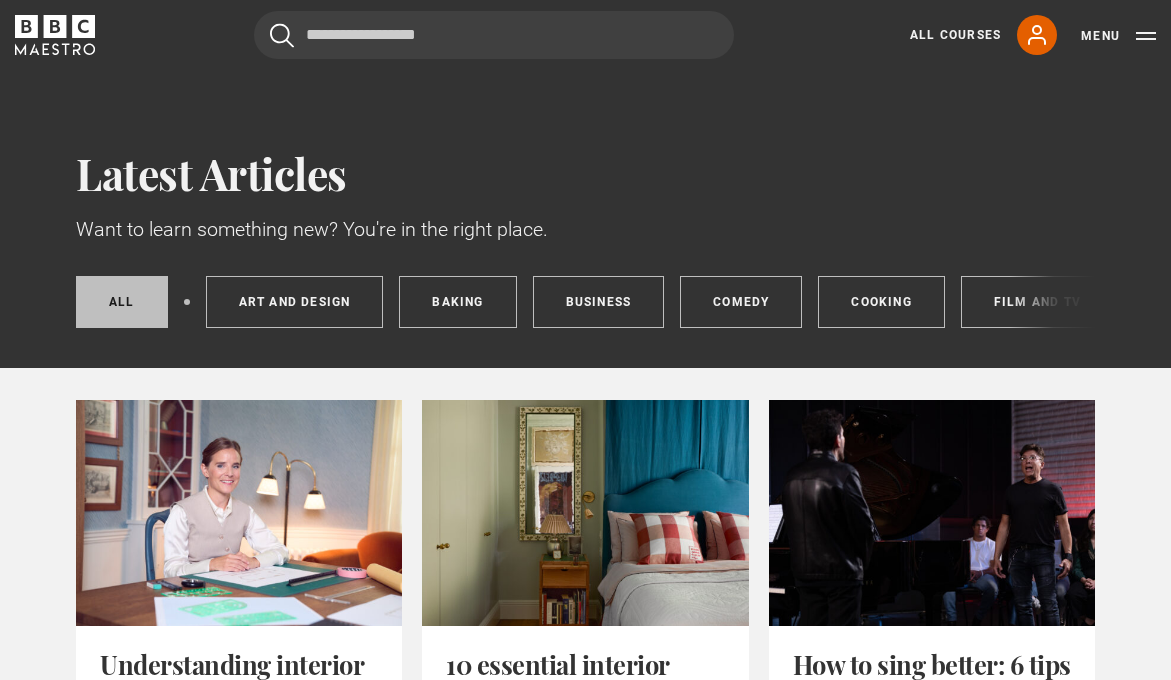 scroll, scrollTop: 0, scrollLeft: 0, axis: both 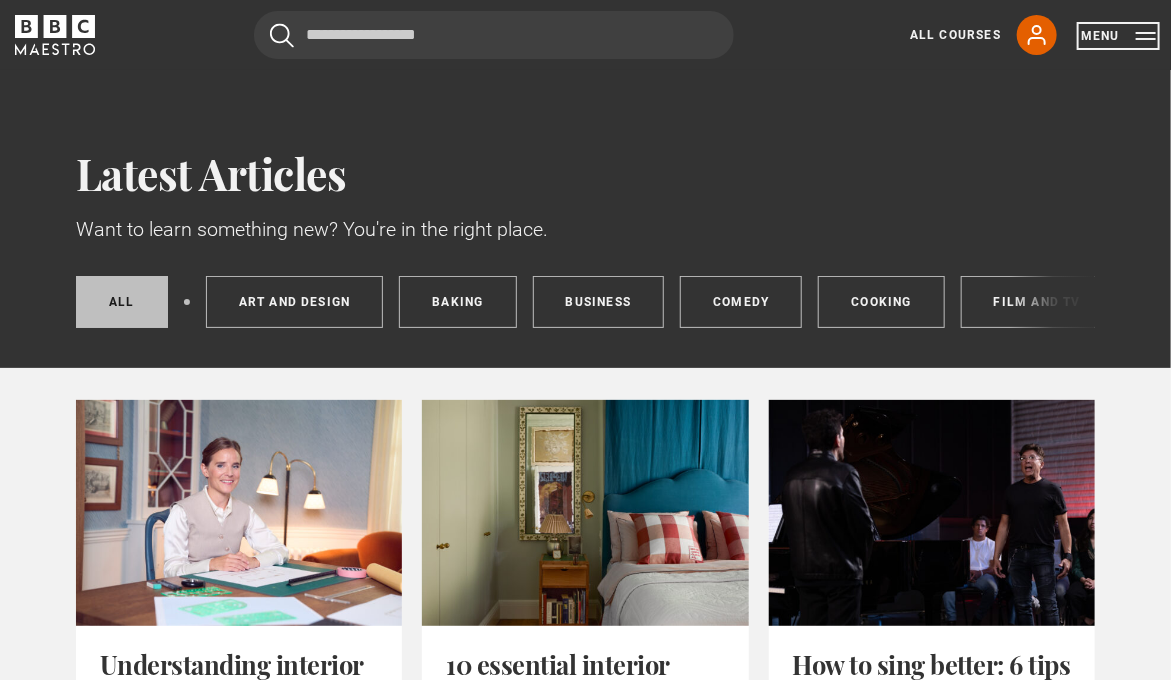 click on "Menu" at bounding box center [1118, 36] 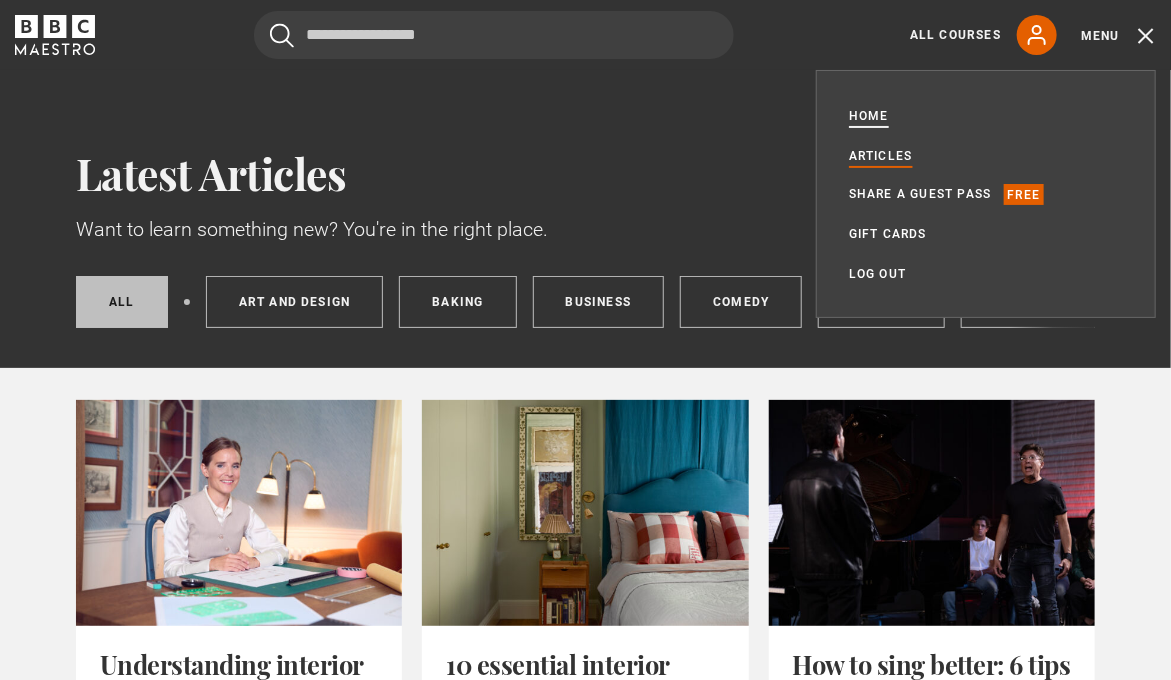 click on "Home" at bounding box center [869, 116] 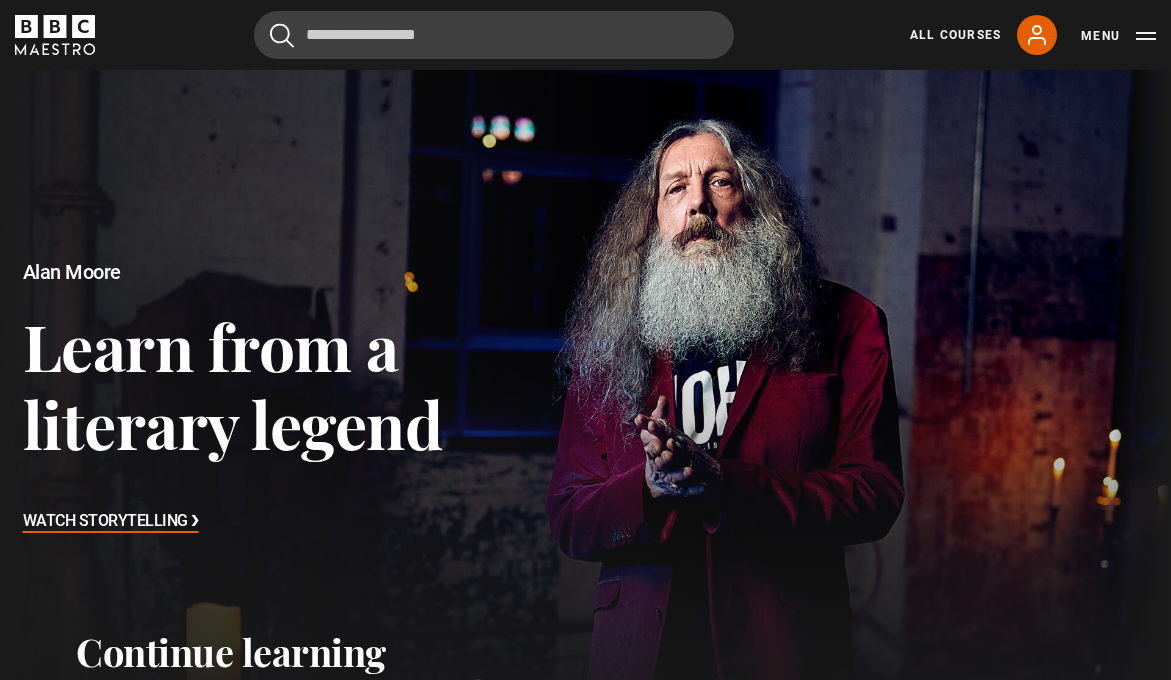 scroll, scrollTop: 0, scrollLeft: 0, axis: both 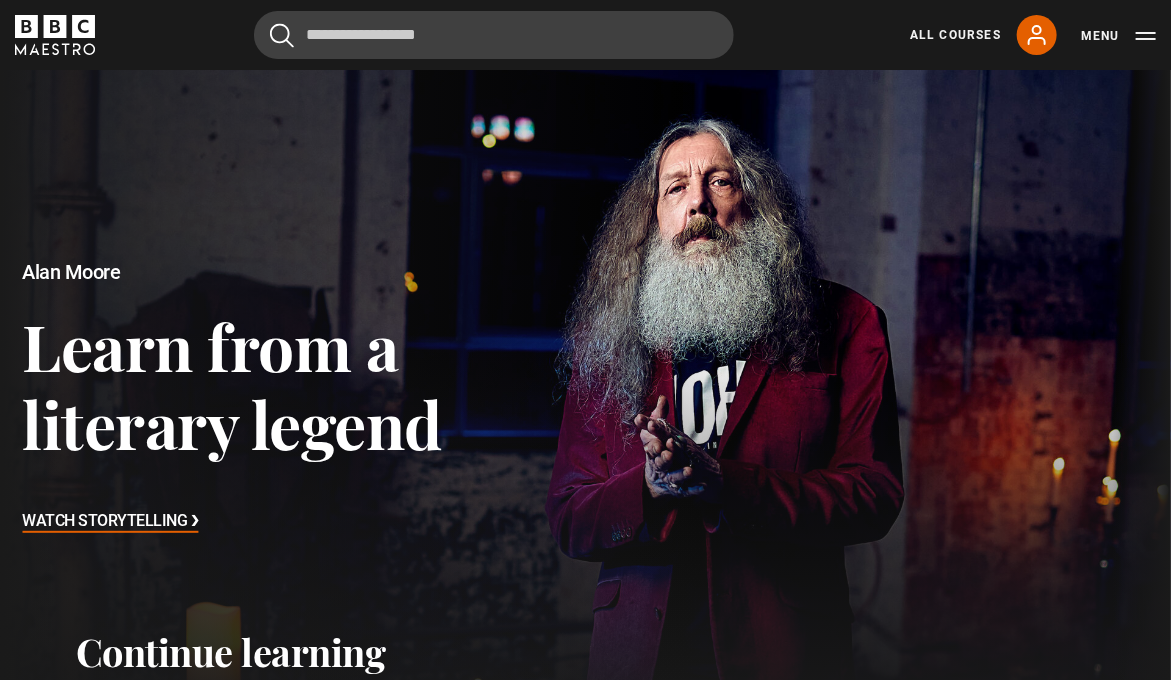 click at bounding box center [585, 399] 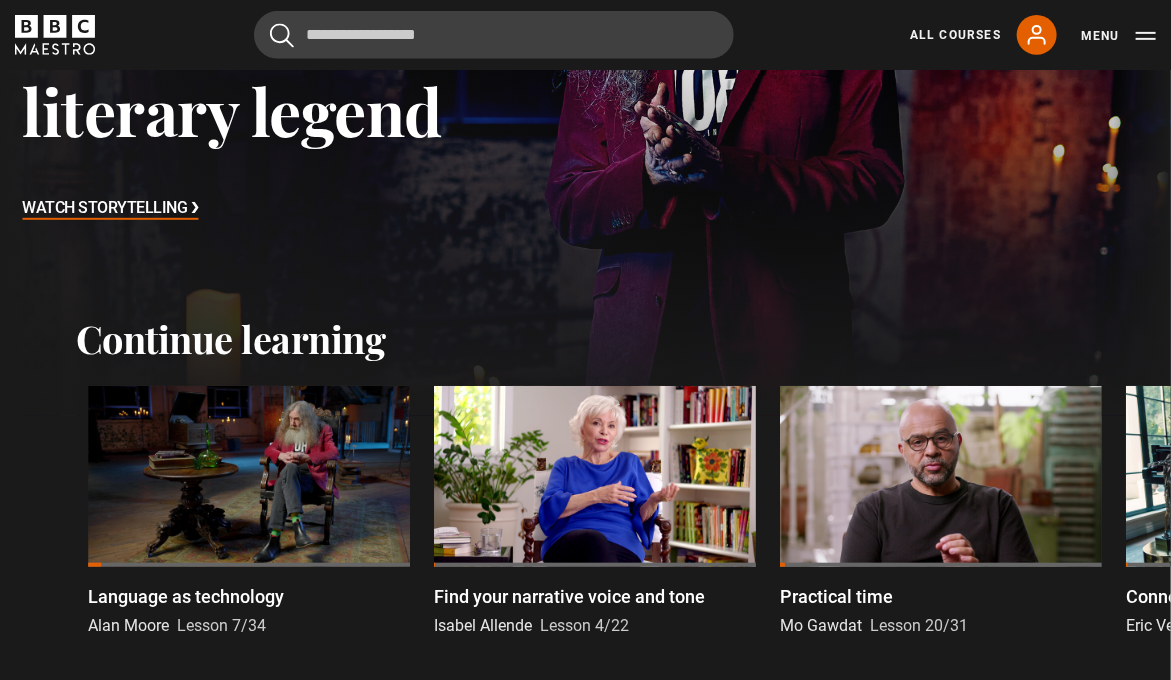 scroll, scrollTop: 379, scrollLeft: 0, axis: vertical 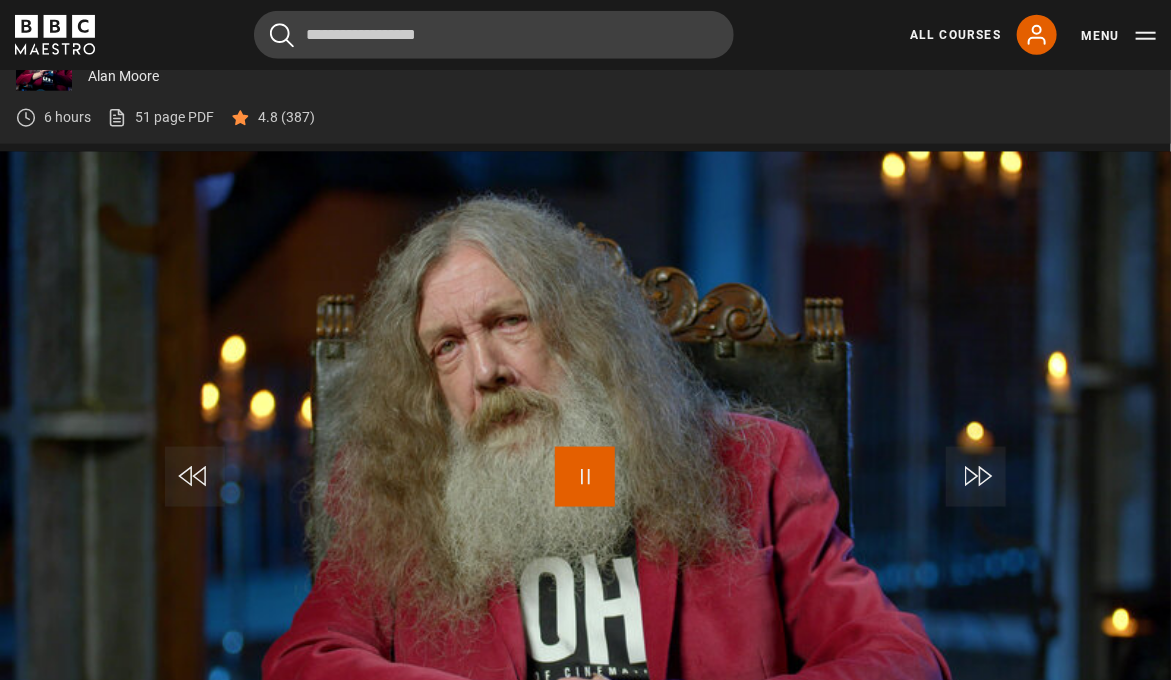 click at bounding box center [585, 477] 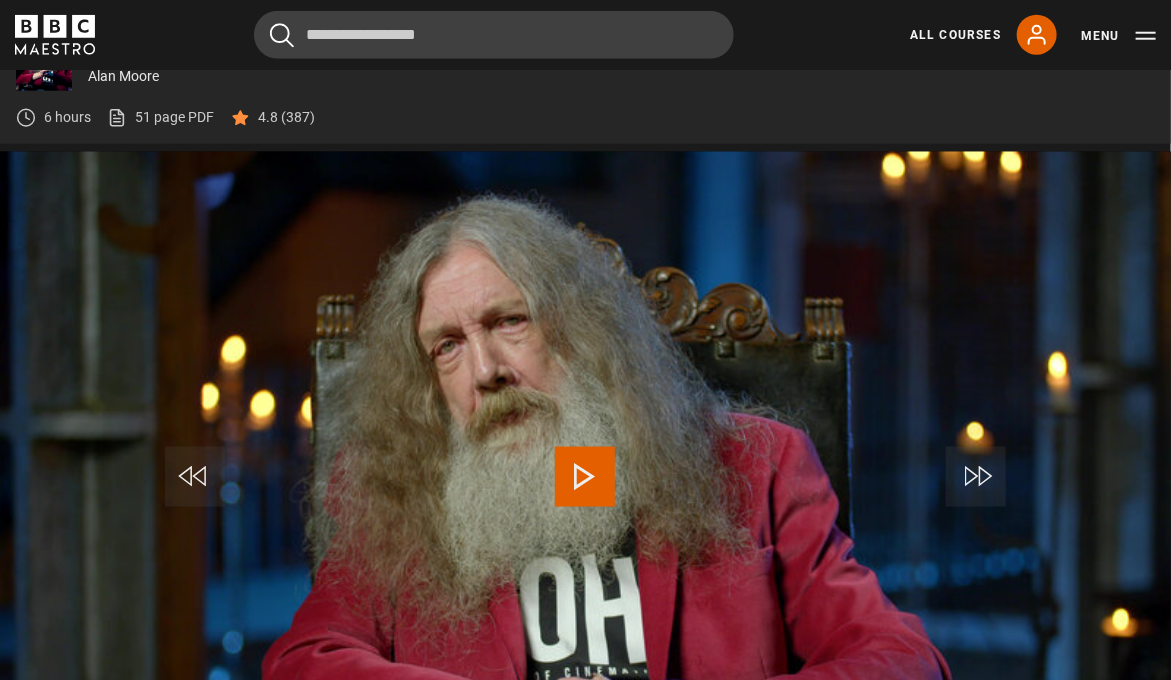 scroll, scrollTop: 866, scrollLeft: 0, axis: vertical 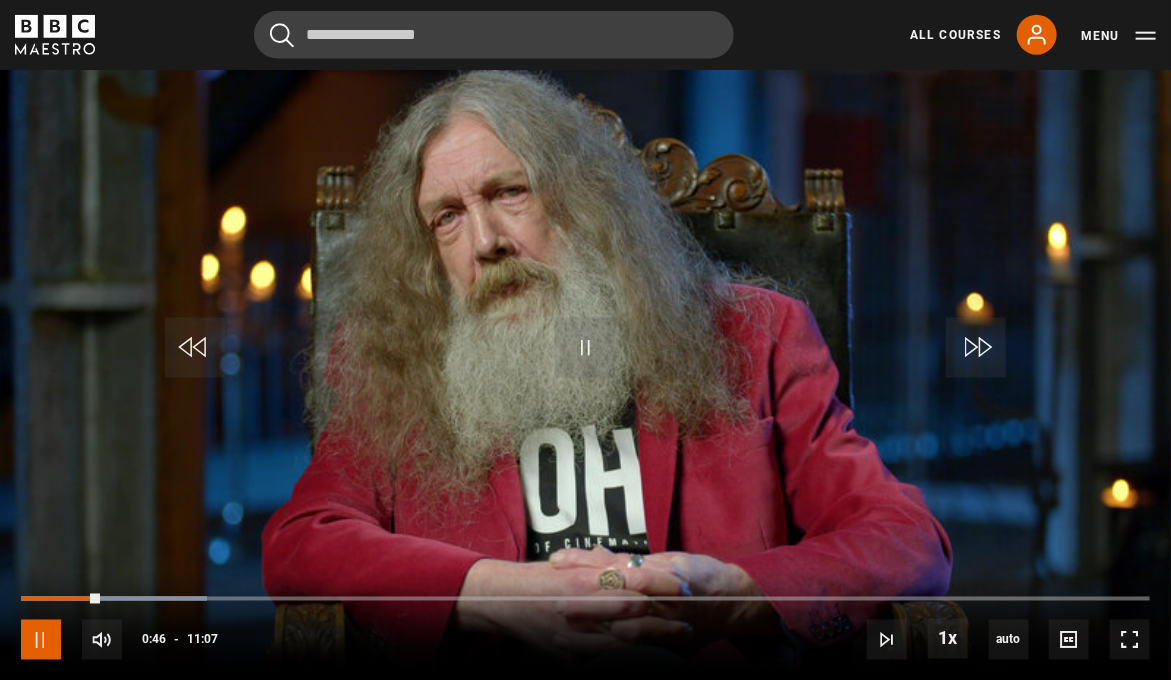 click at bounding box center (41, 640) 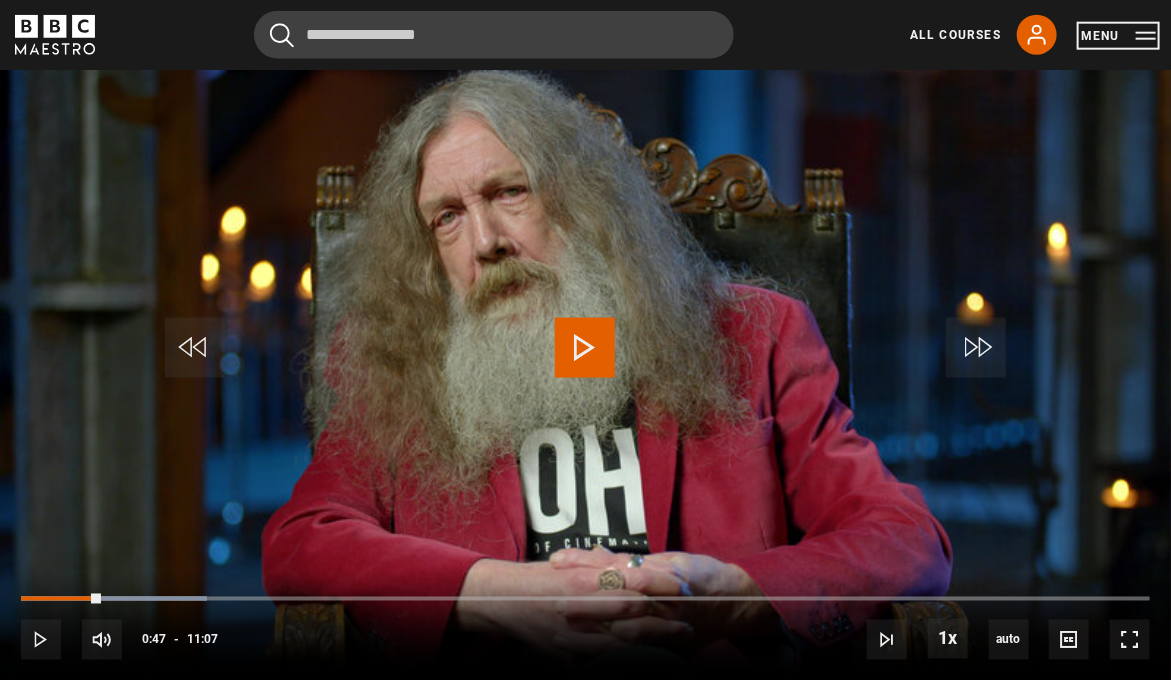 click on "Menu" at bounding box center (1118, 36) 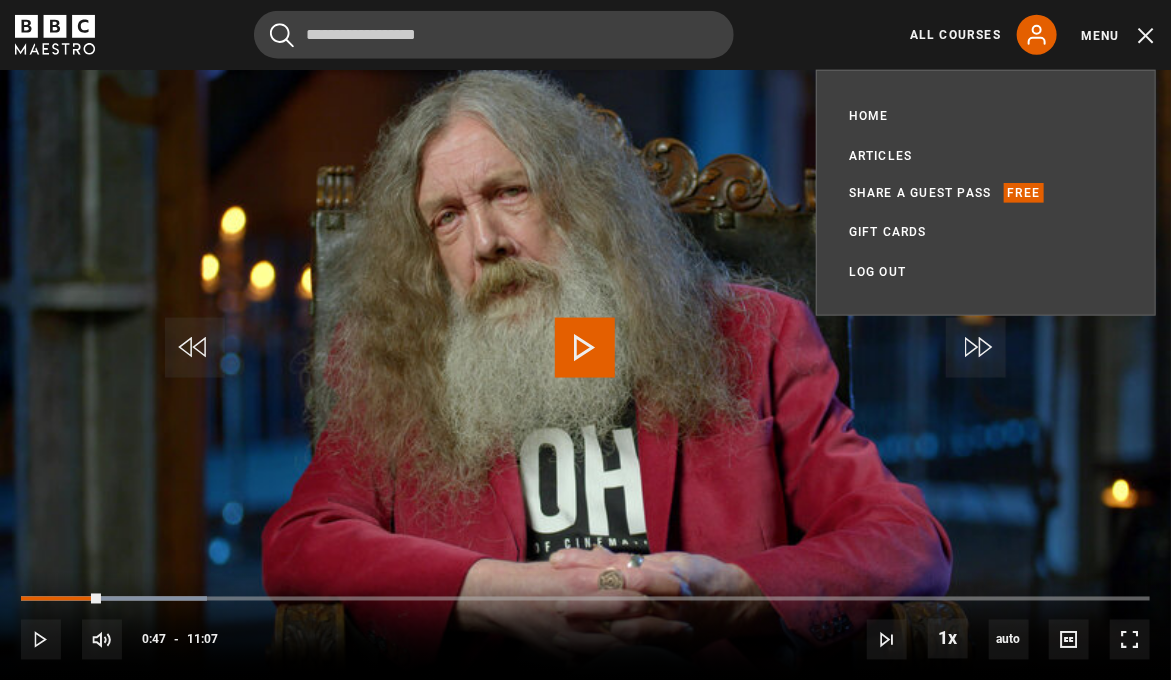 click at bounding box center (585, 352) 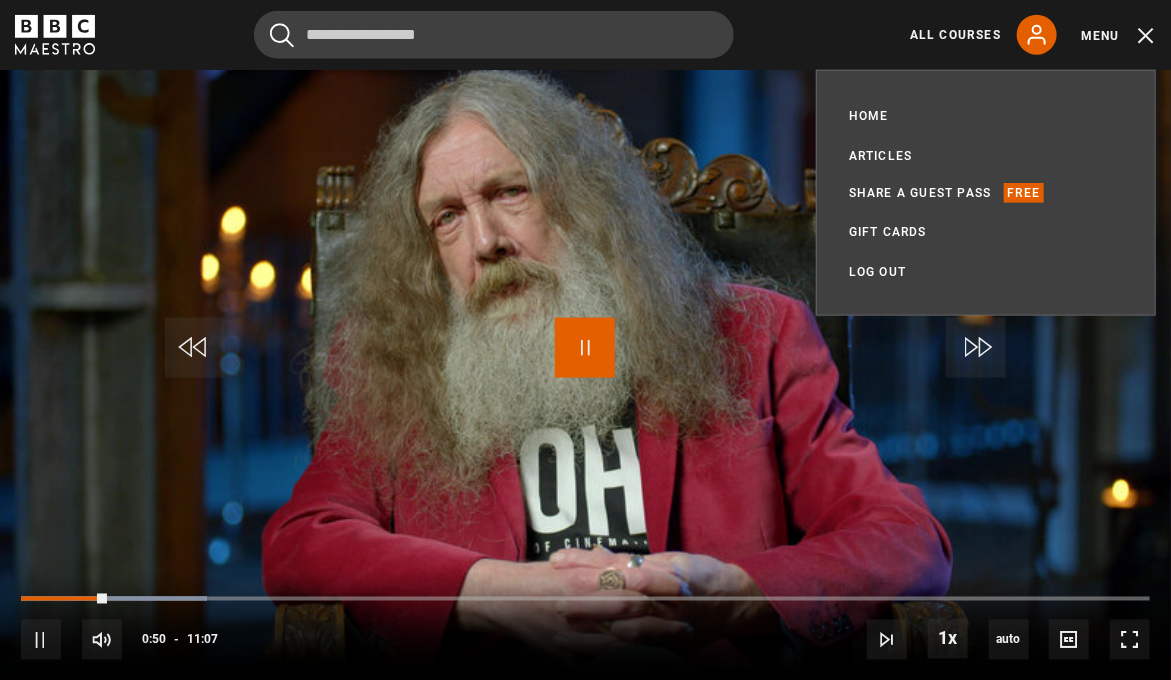 click at bounding box center [585, 348] 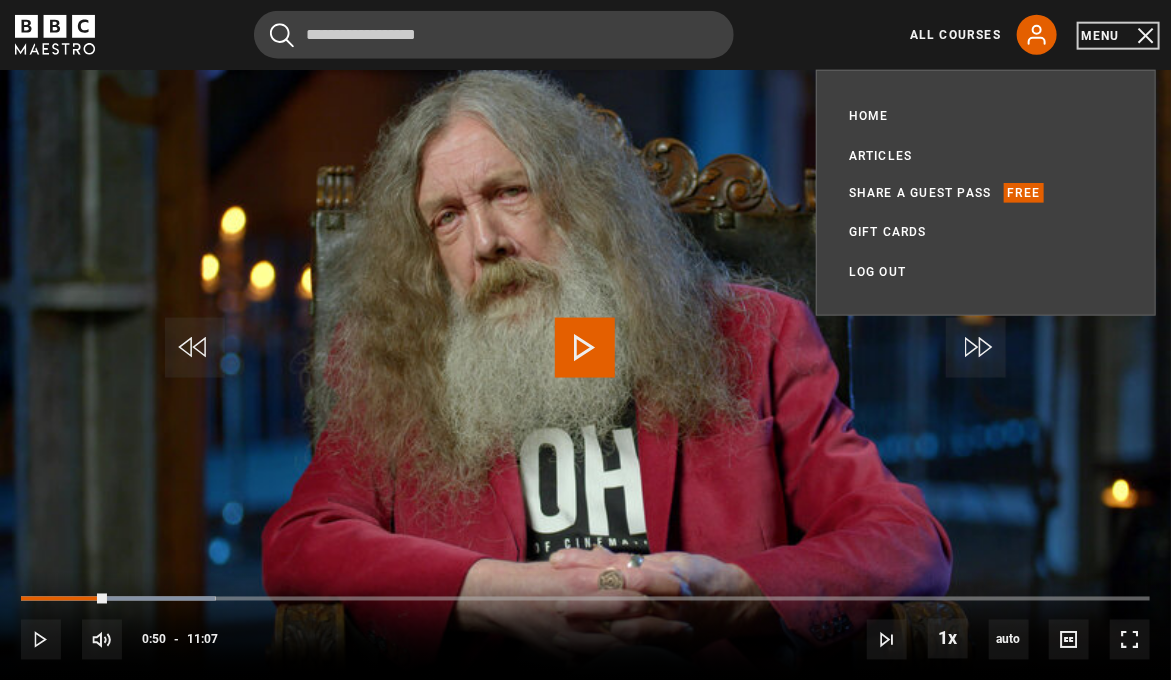 click on "Menu" at bounding box center (1118, 36) 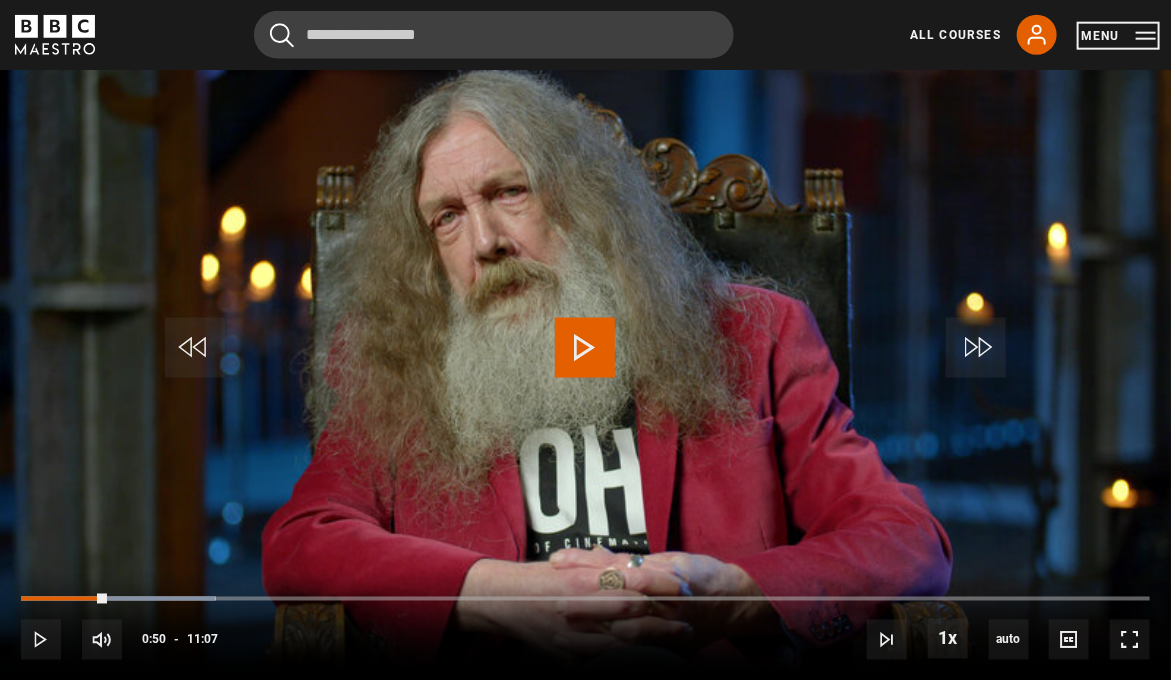 click on "Menu" at bounding box center (1118, 36) 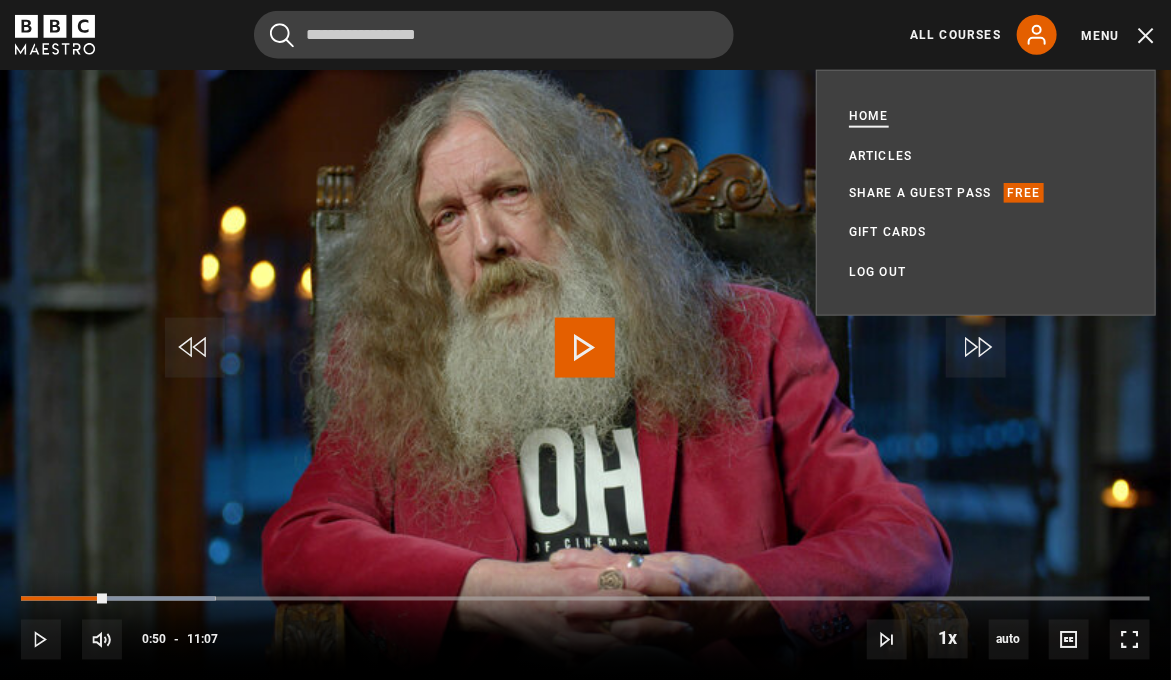 click on "Home" at bounding box center (869, 116) 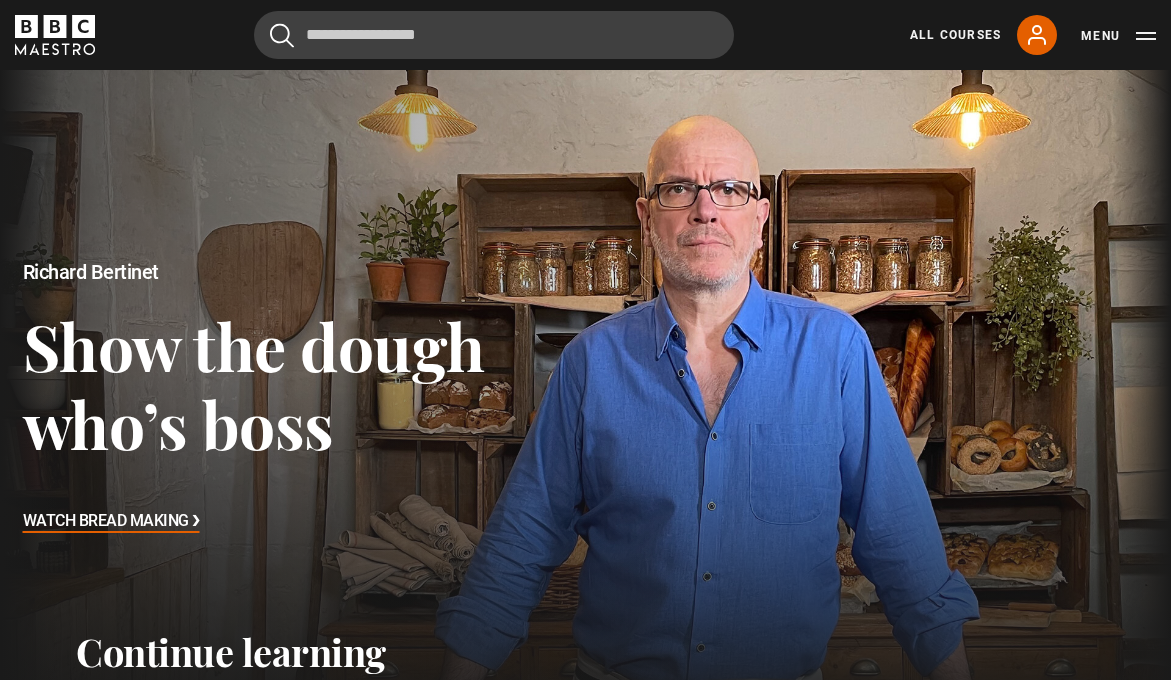 scroll, scrollTop: 0, scrollLeft: 0, axis: both 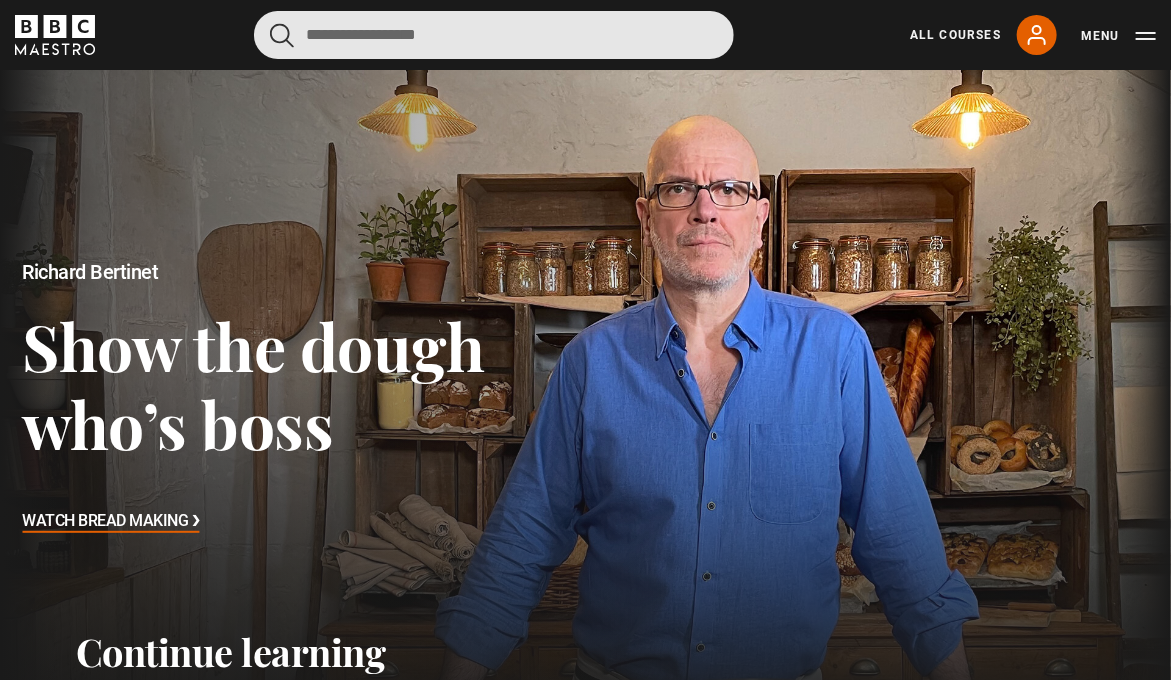 click at bounding box center [494, 35] 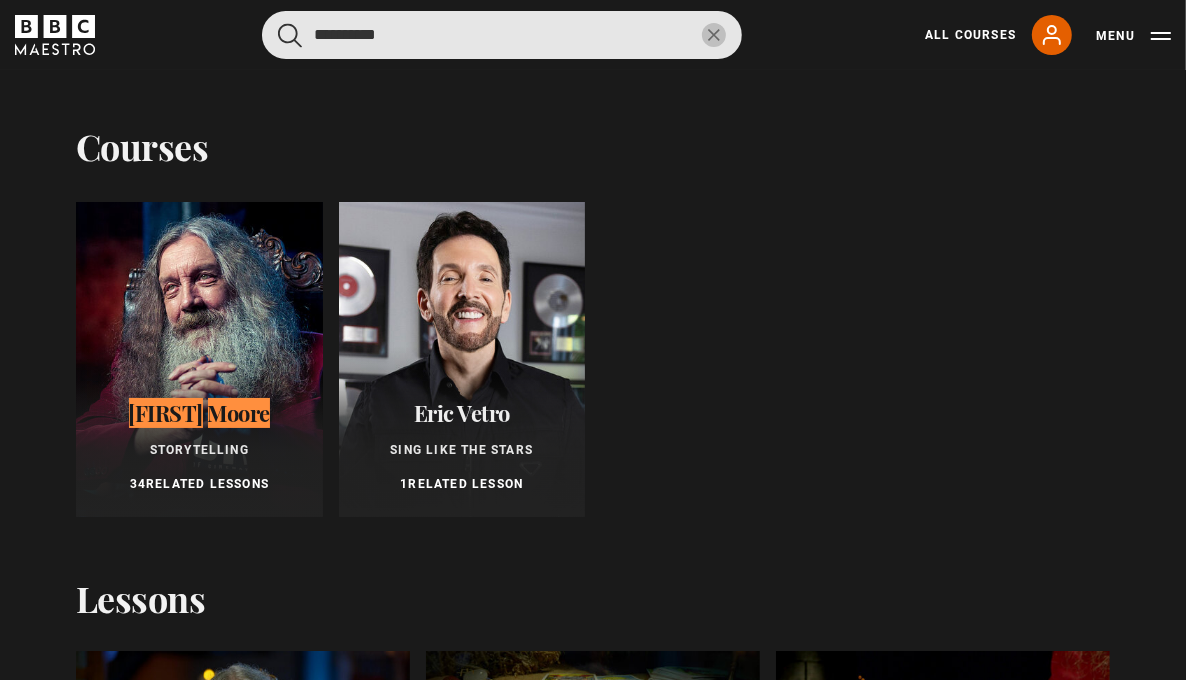 type on "**********" 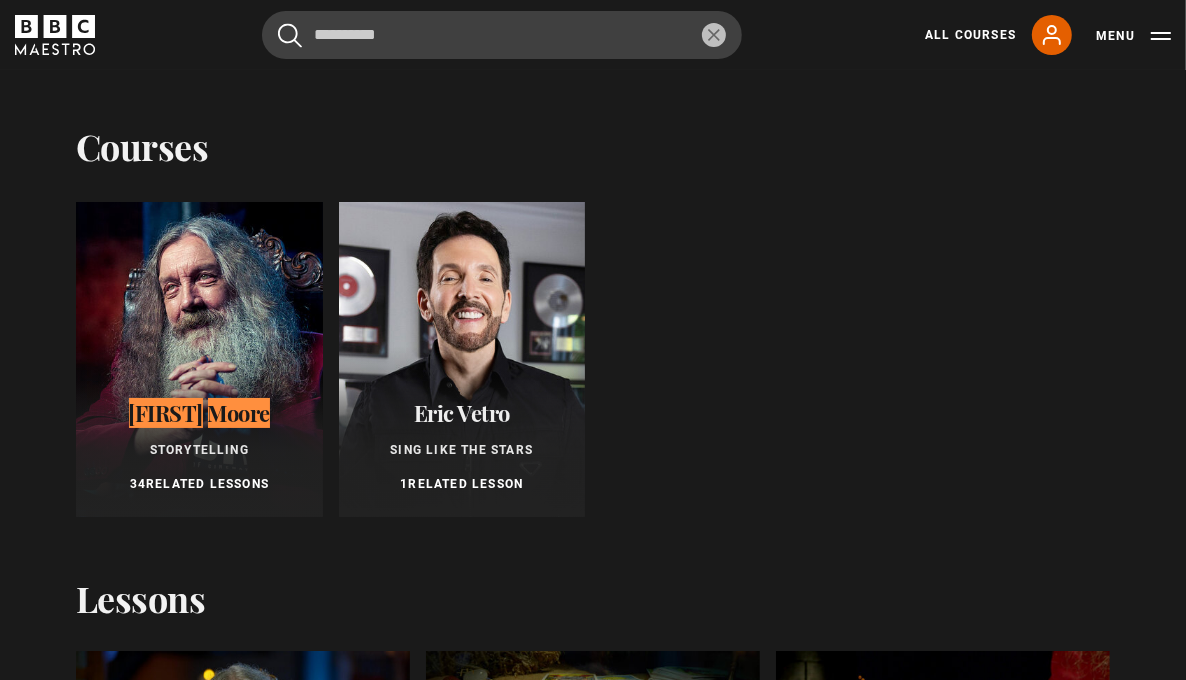 click at bounding box center (199, 359) 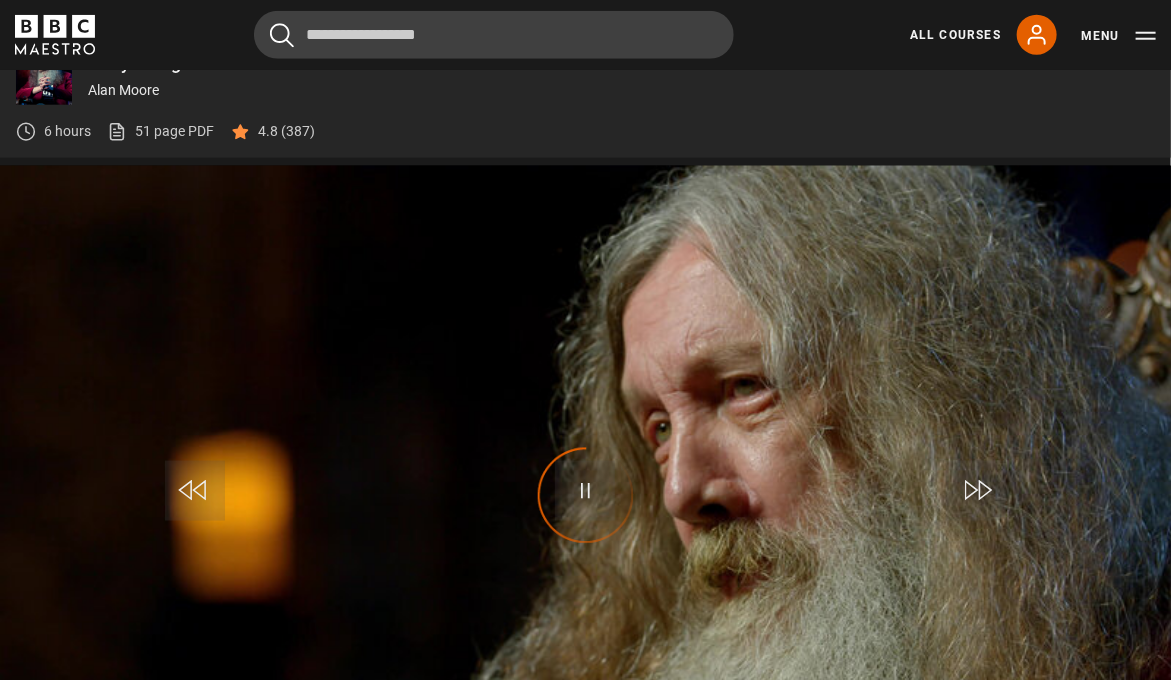 scroll, scrollTop: 723, scrollLeft: 0, axis: vertical 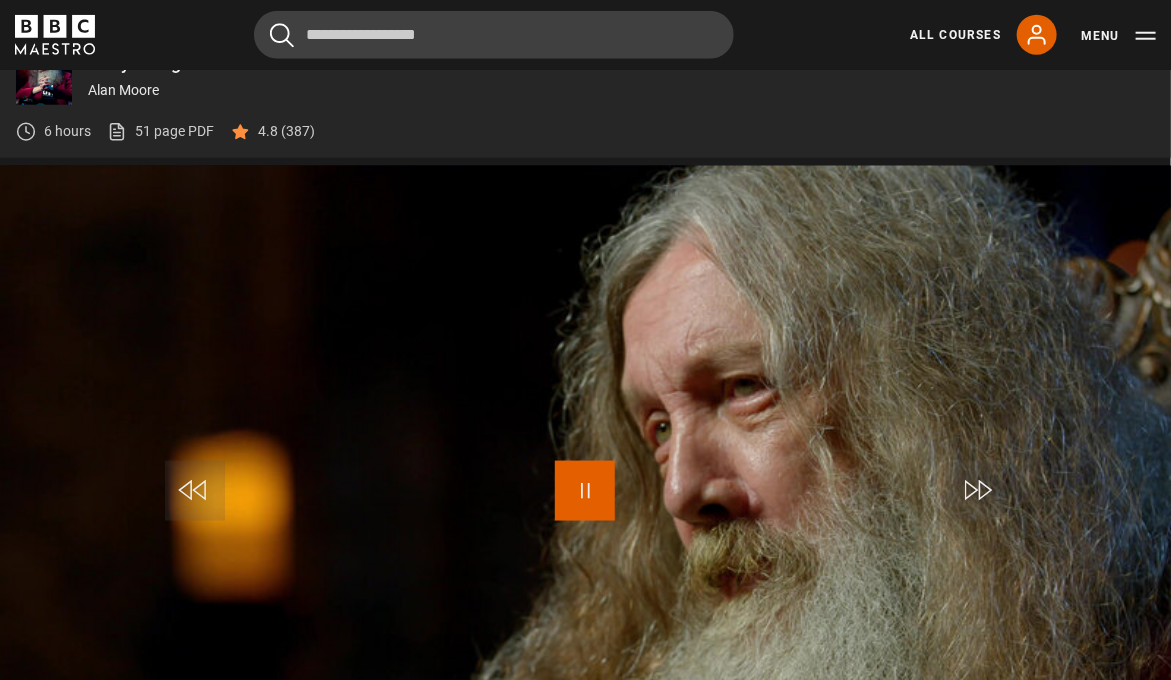 click at bounding box center [585, 491] 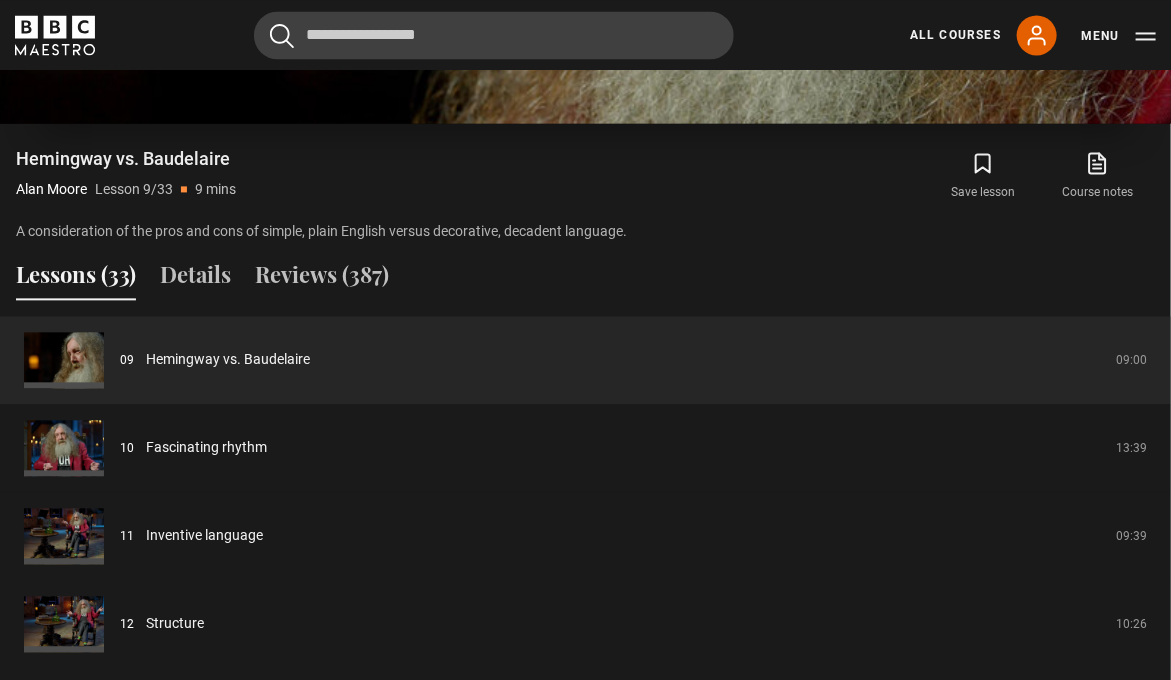 scroll, scrollTop: 1424, scrollLeft: 0, axis: vertical 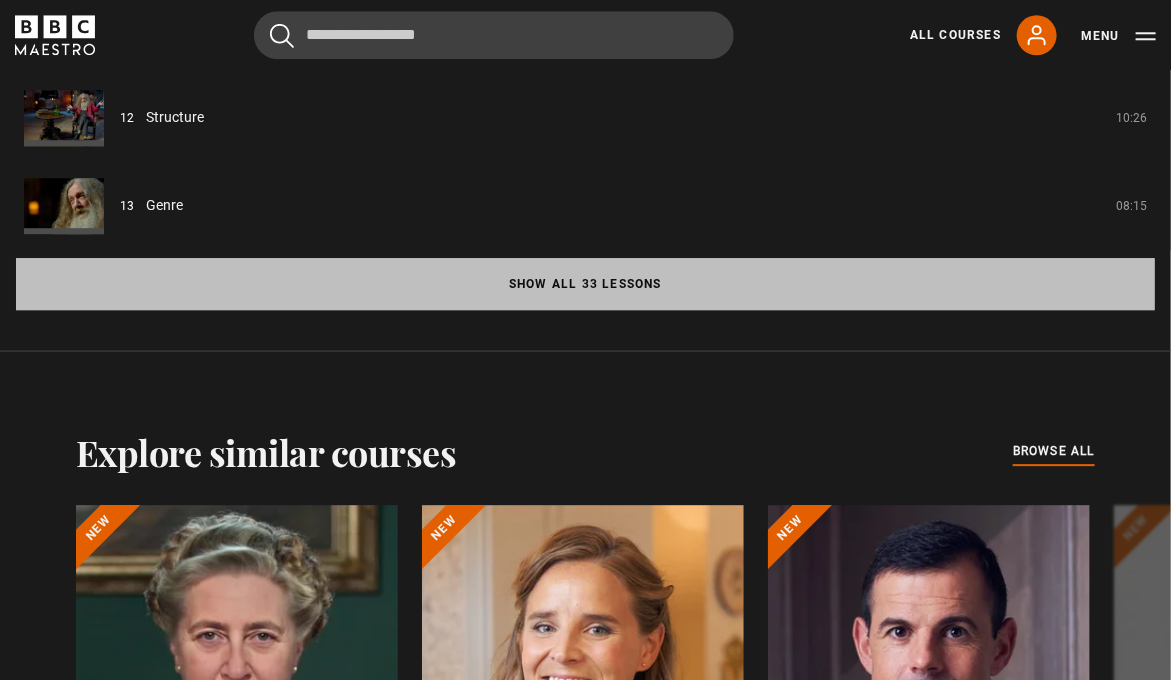click on "Show all 33 lessons" at bounding box center (585, 284) 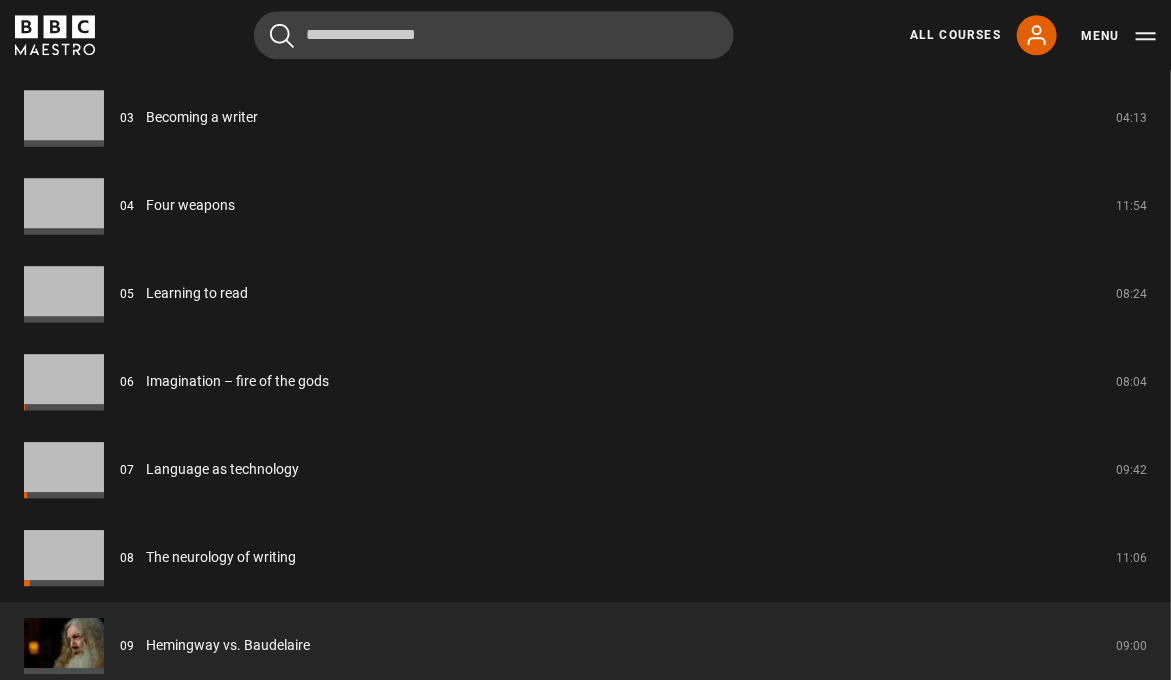 scroll, scrollTop: 2723, scrollLeft: 0, axis: vertical 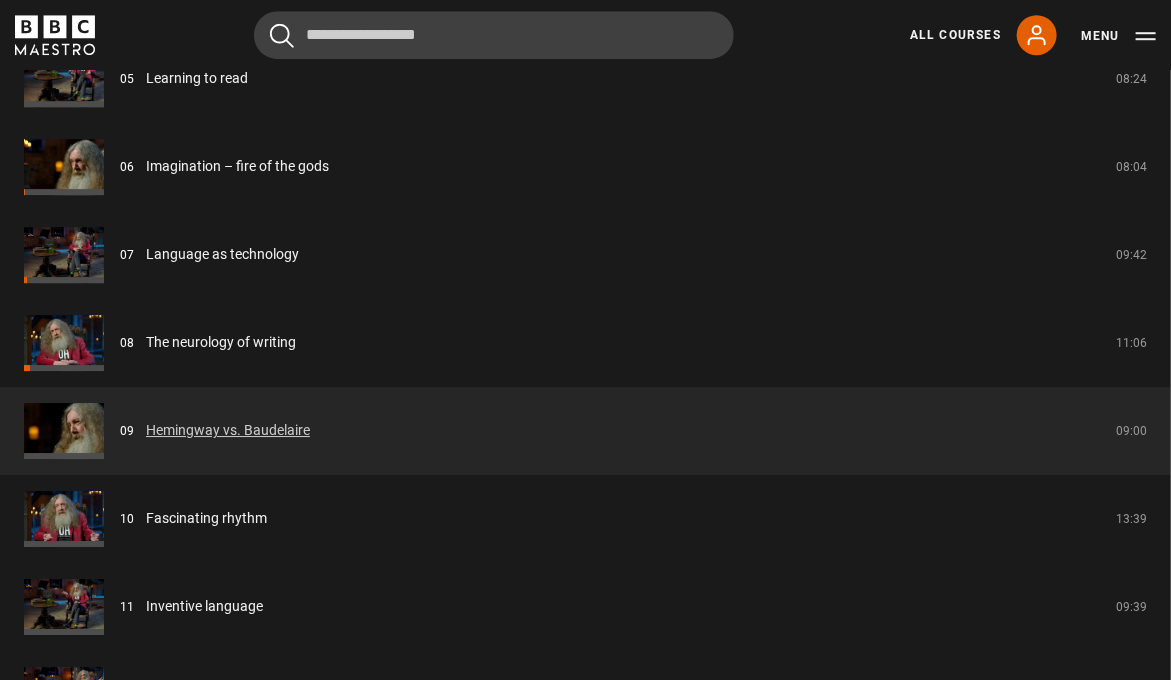 click on "Hemingway vs. Baudelaire" at bounding box center (228, 430) 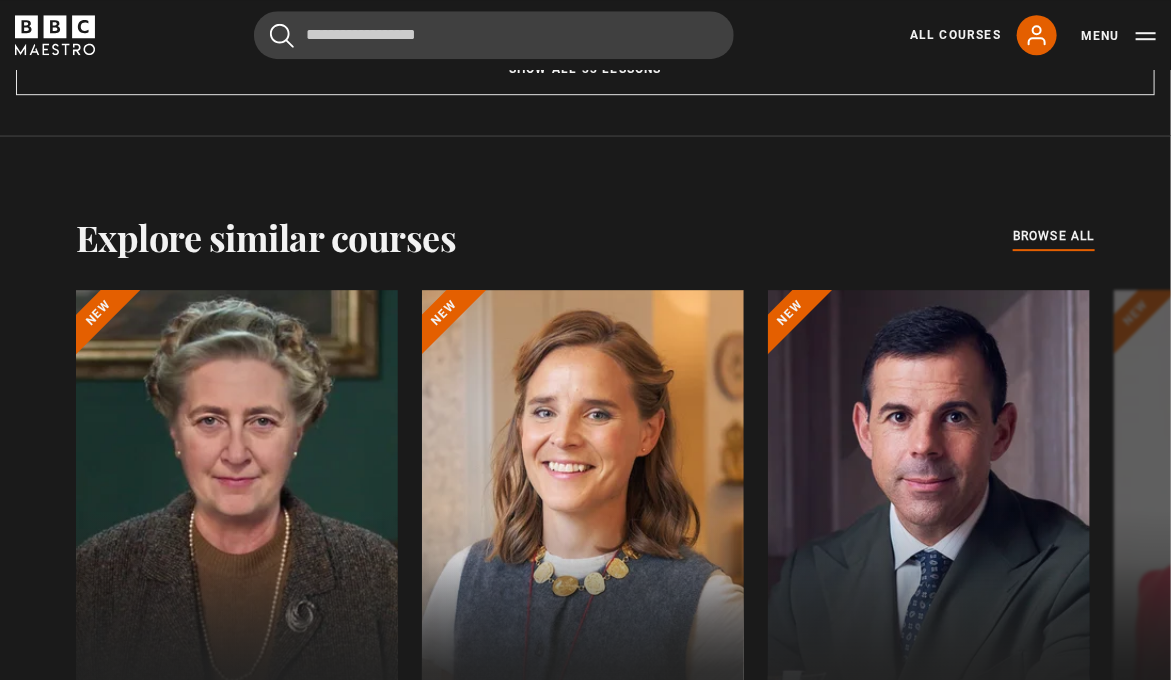 scroll, scrollTop: 723, scrollLeft: 0, axis: vertical 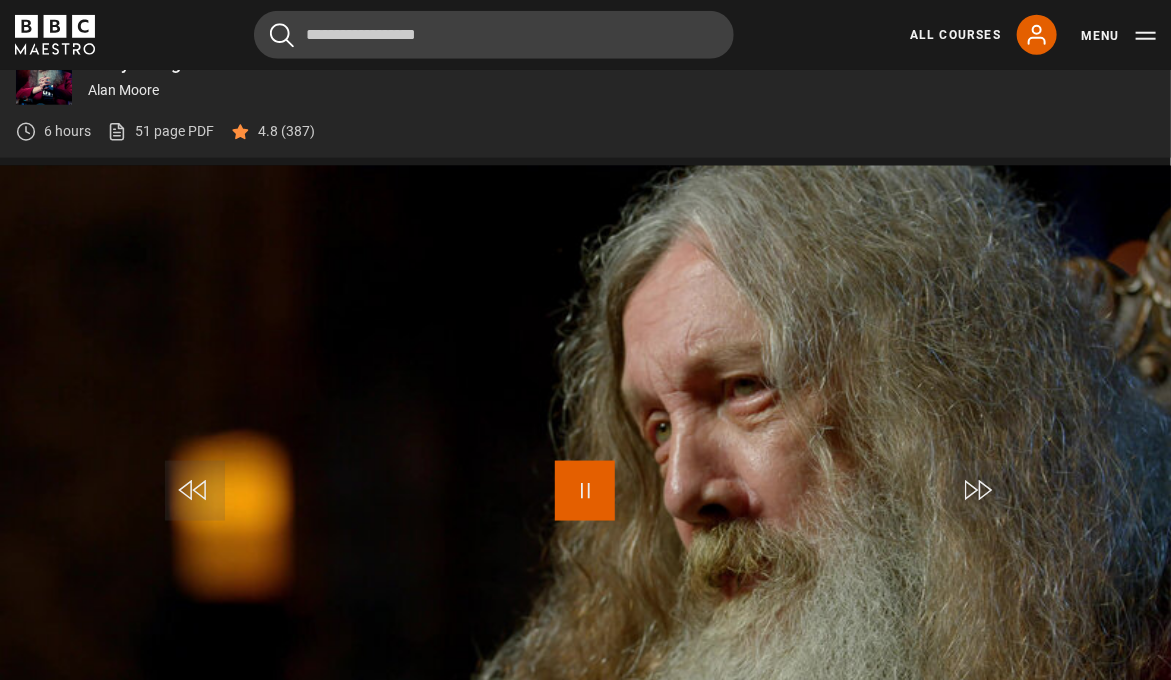 click at bounding box center [585, 491] 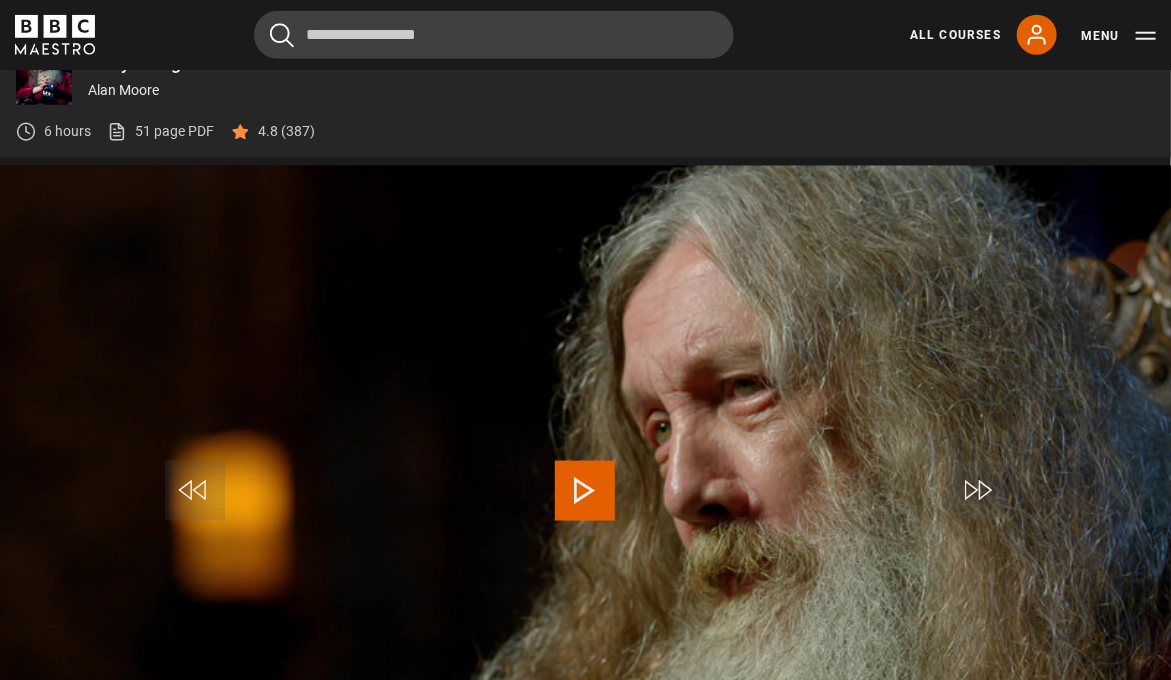 scroll, scrollTop: 866, scrollLeft: 0, axis: vertical 